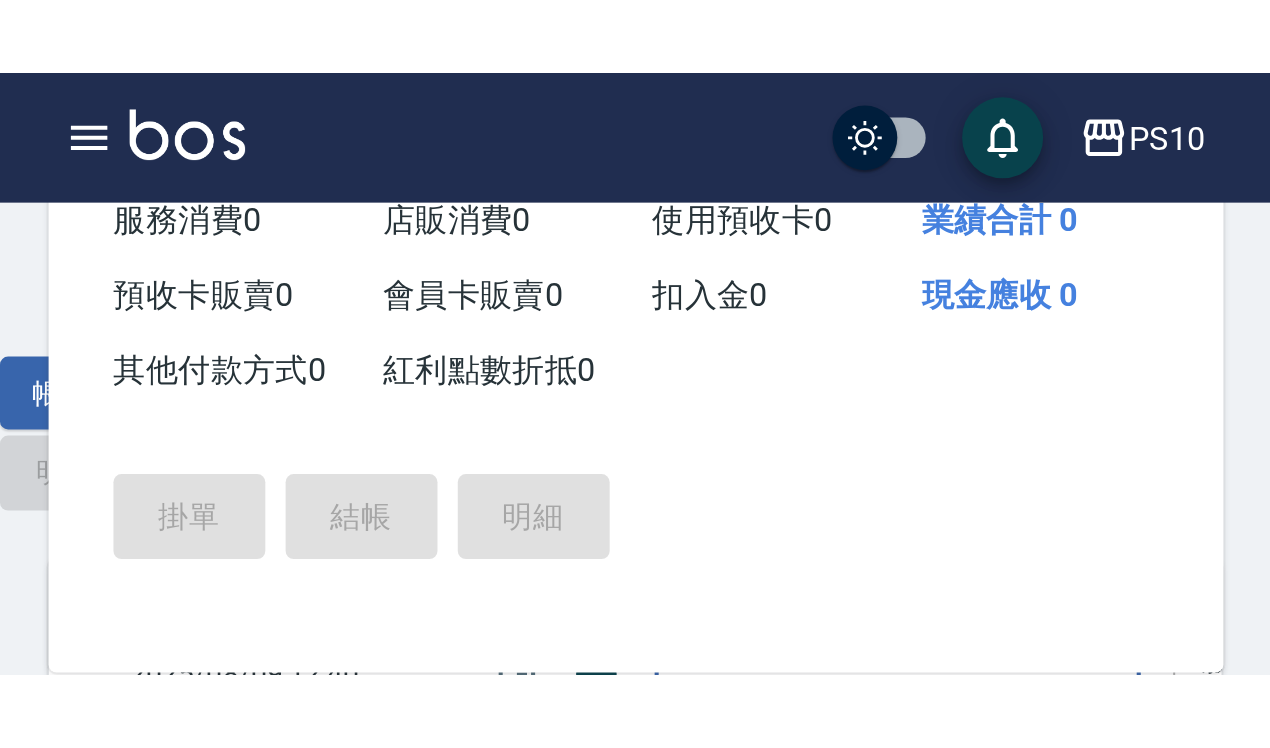 scroll, scrollTop: 0, scrollLeft: 0, axis: both 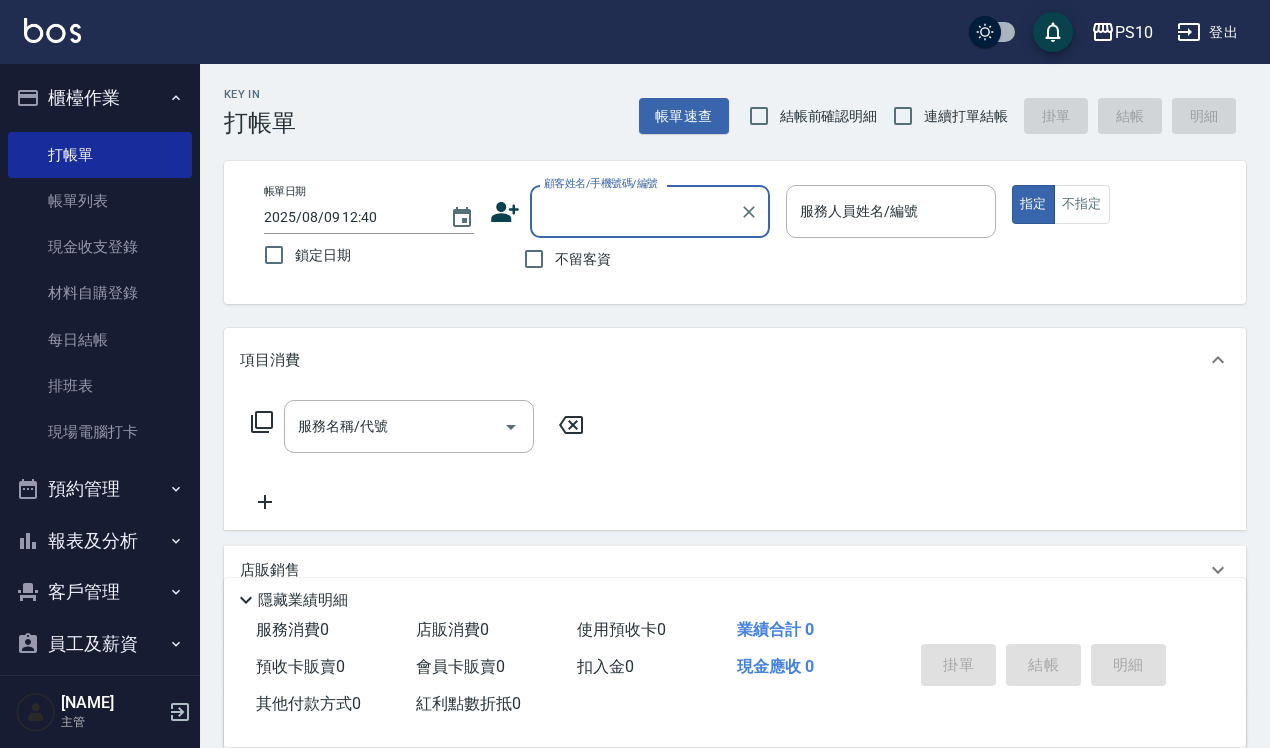click on "結帳前確認明細" at bounding box center [808, 116] 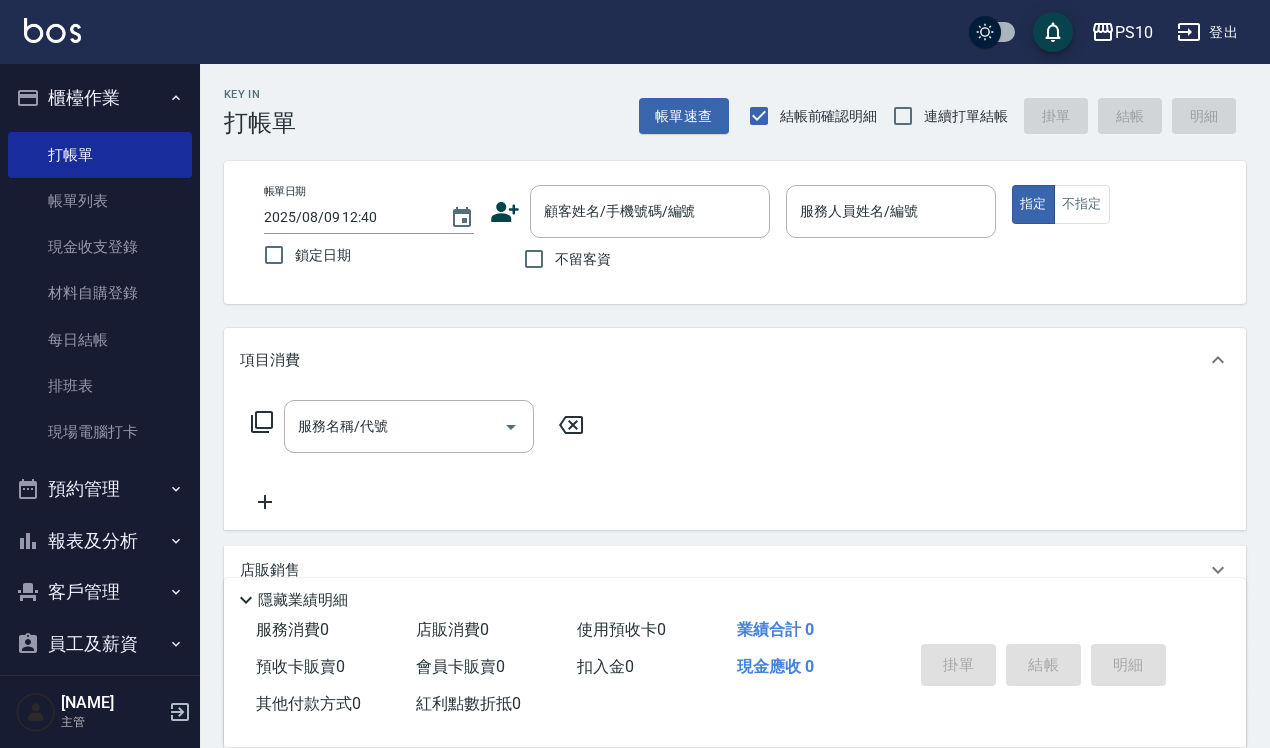click on "連續打單結帳" at bounding box center (945, 116) 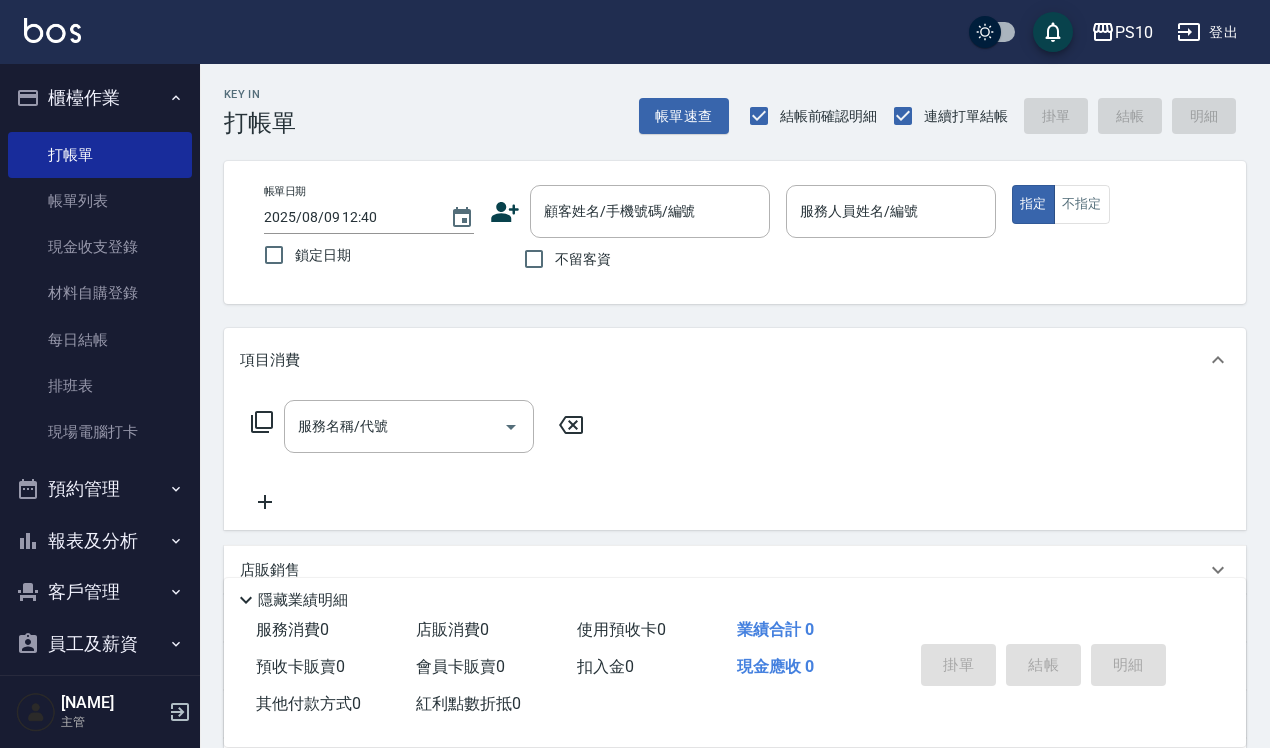 click on "不留客資" at bounding box center (583, 259) 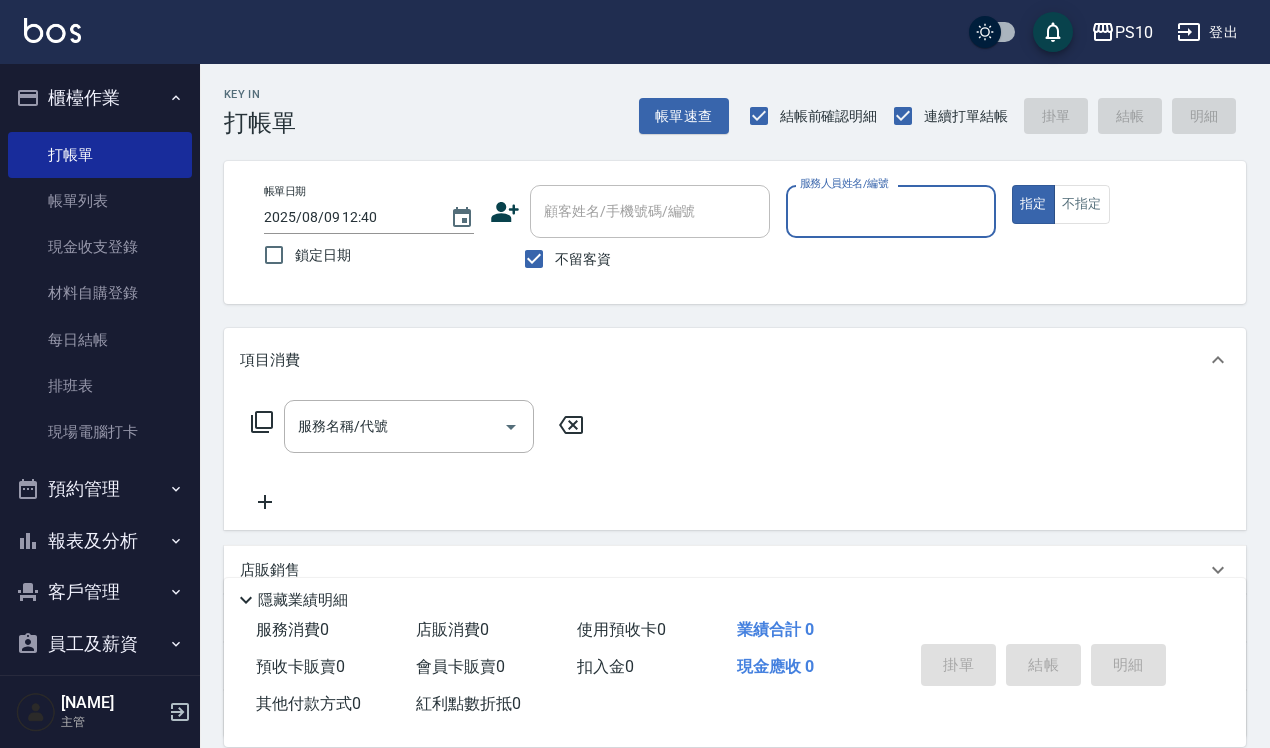 click on "服務人員姓名/編號" at bounding box center [891, 211] 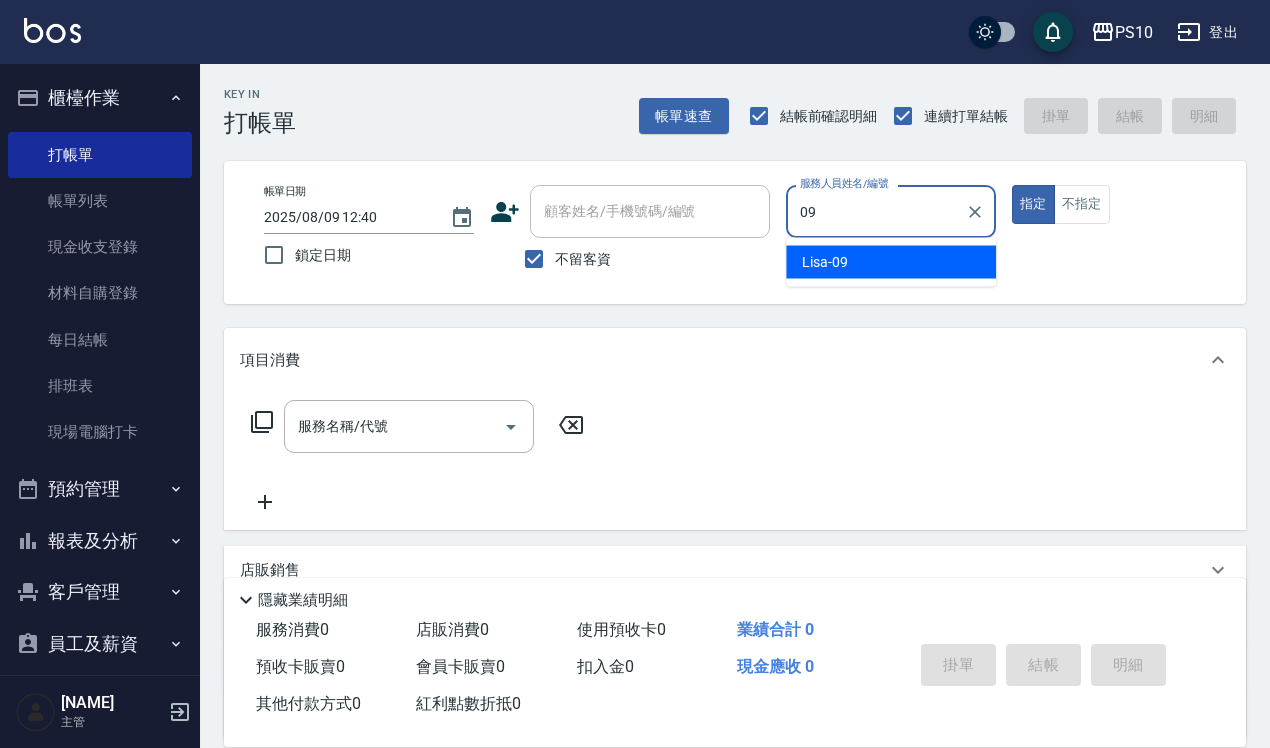 type on "Lisa-09" 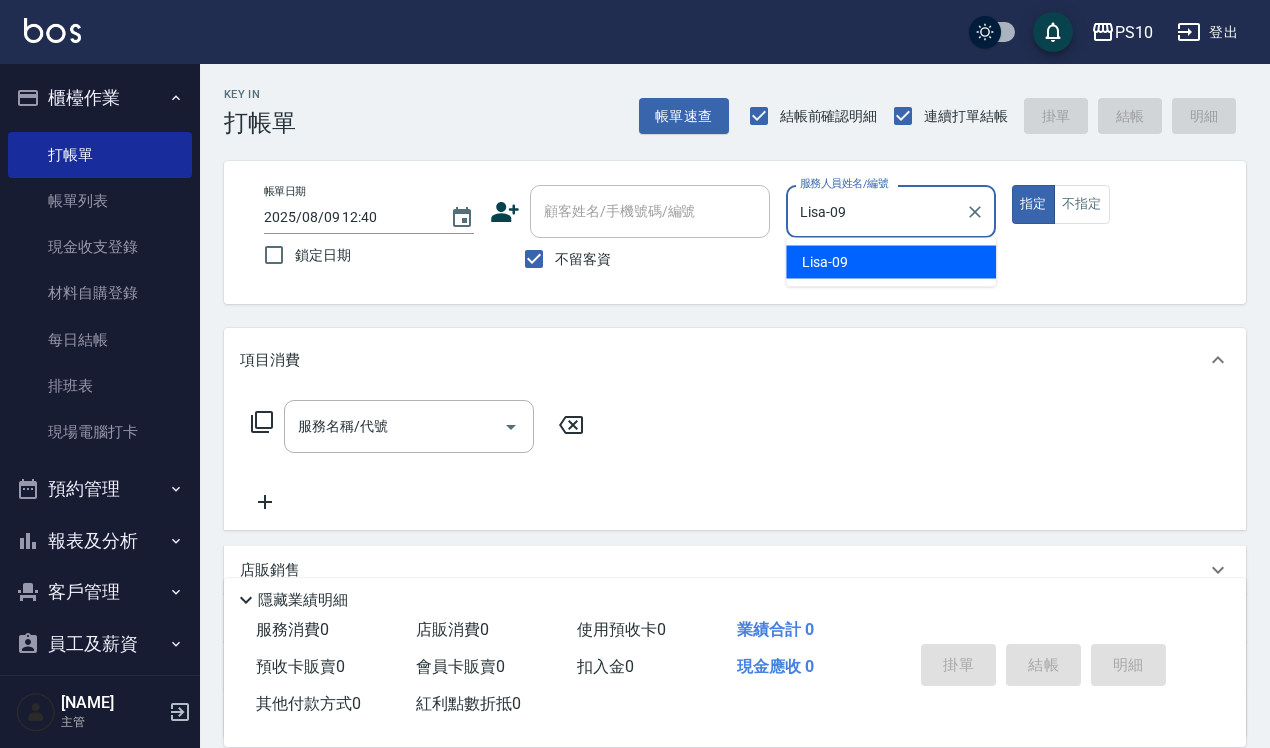type on "true" 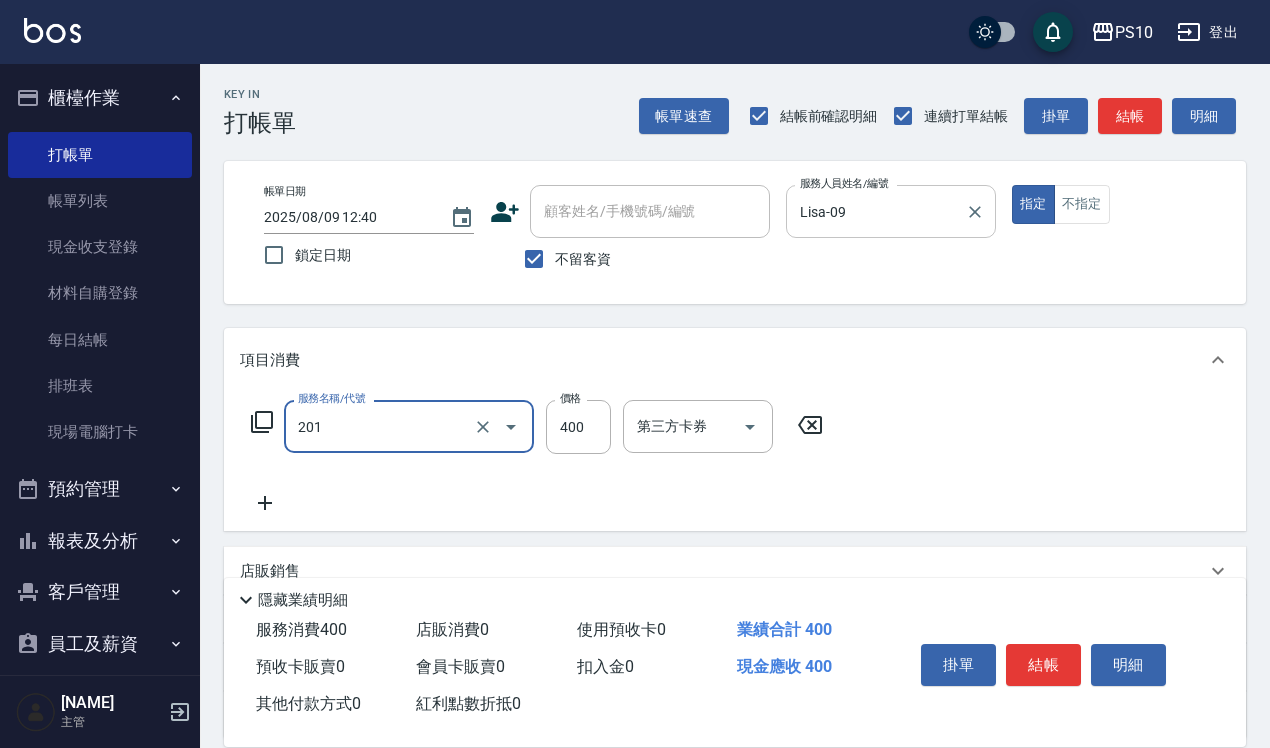 type on "剪髮(201)" 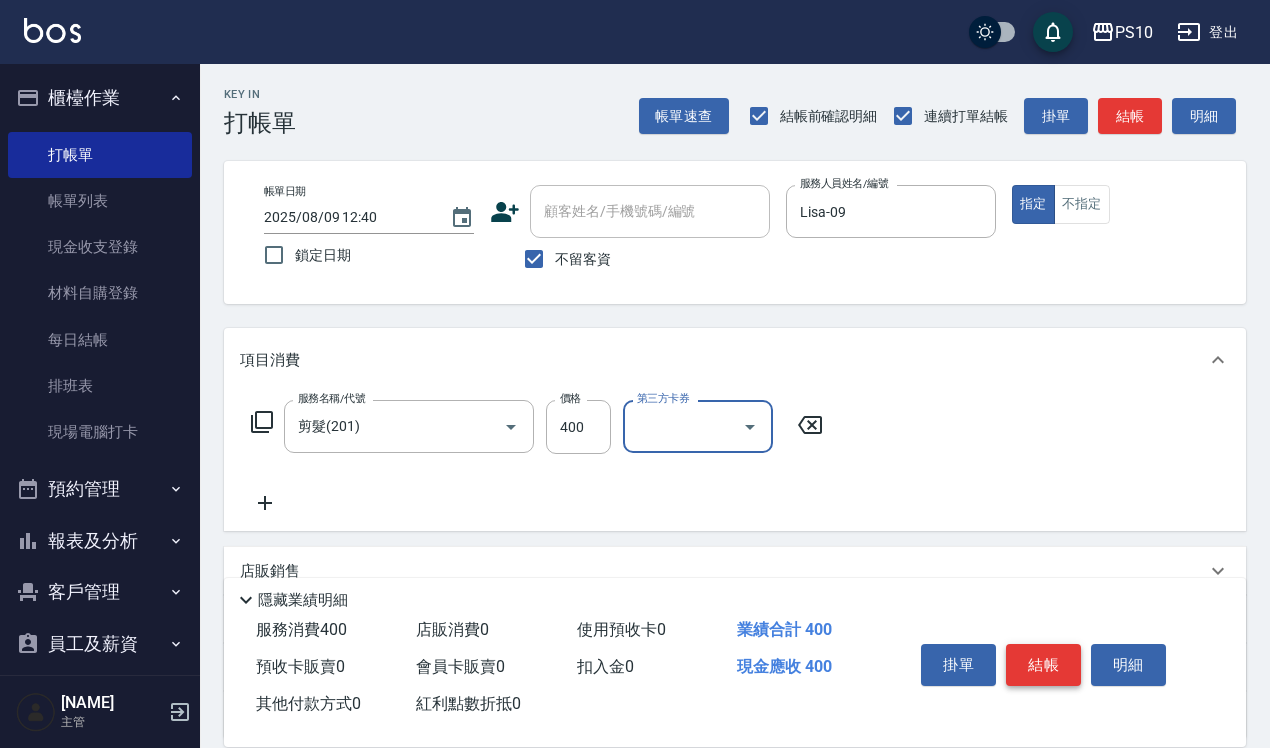 click on "結帳" at bounding box center (1043, 665) 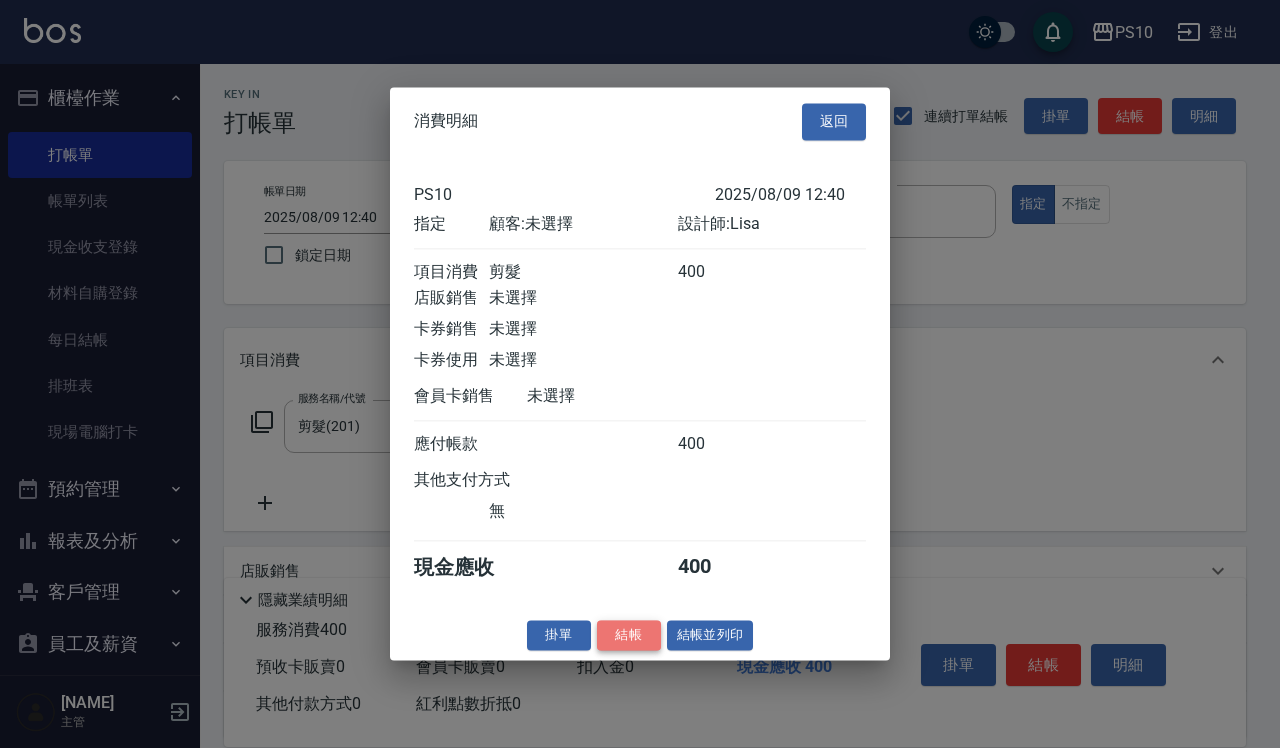 click on "結帳" at bounding box center [629, 635] 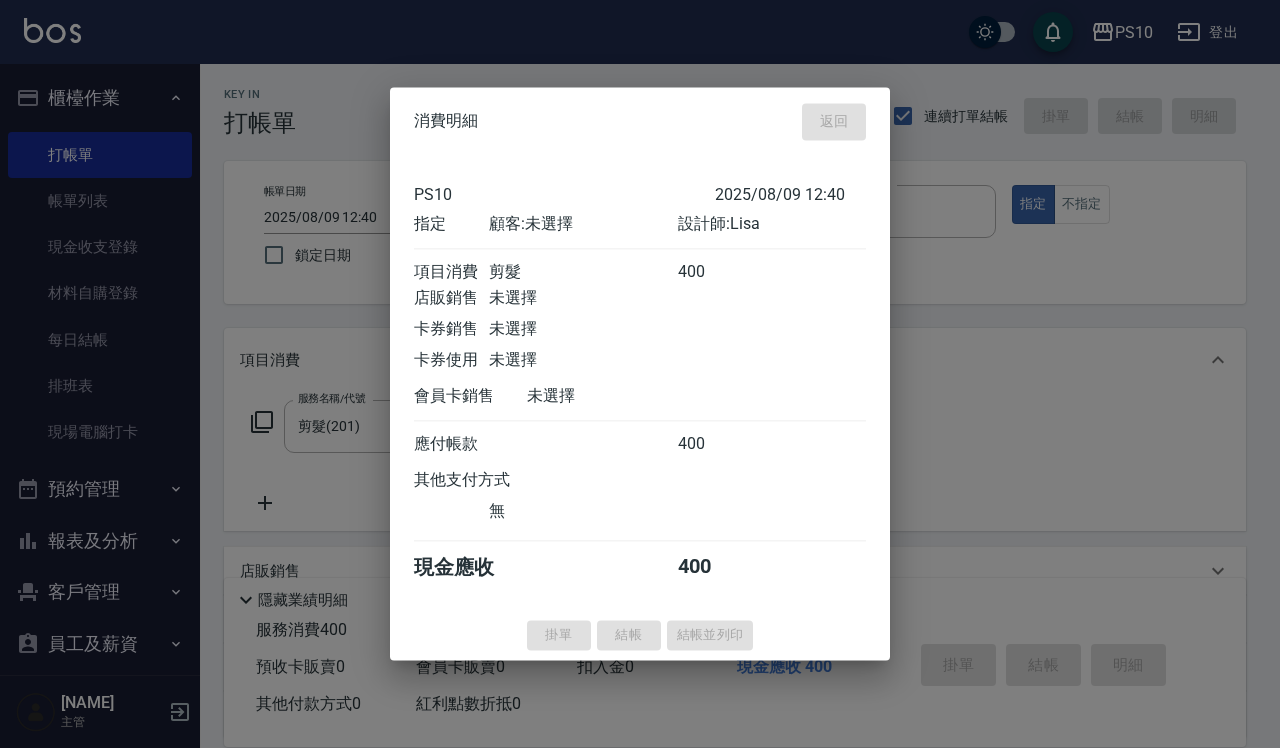type on "[DATE] [TIME]" 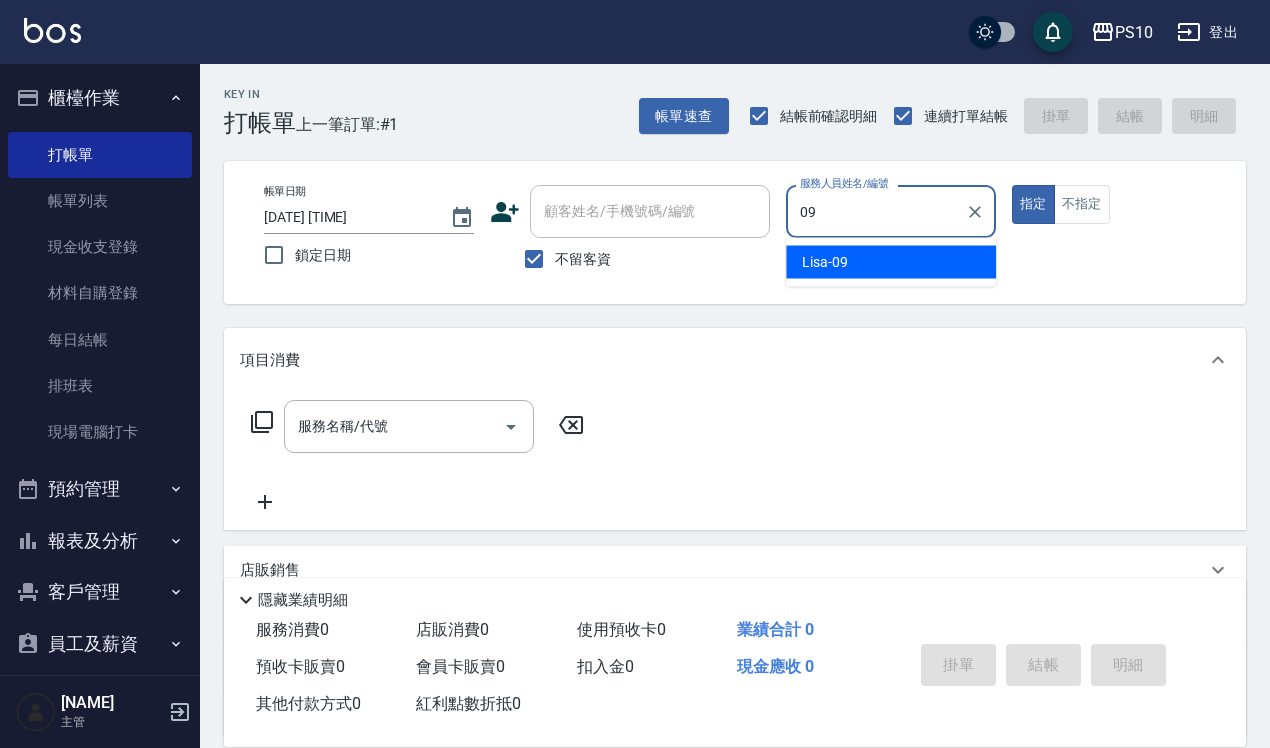 type on "Lisa-09" 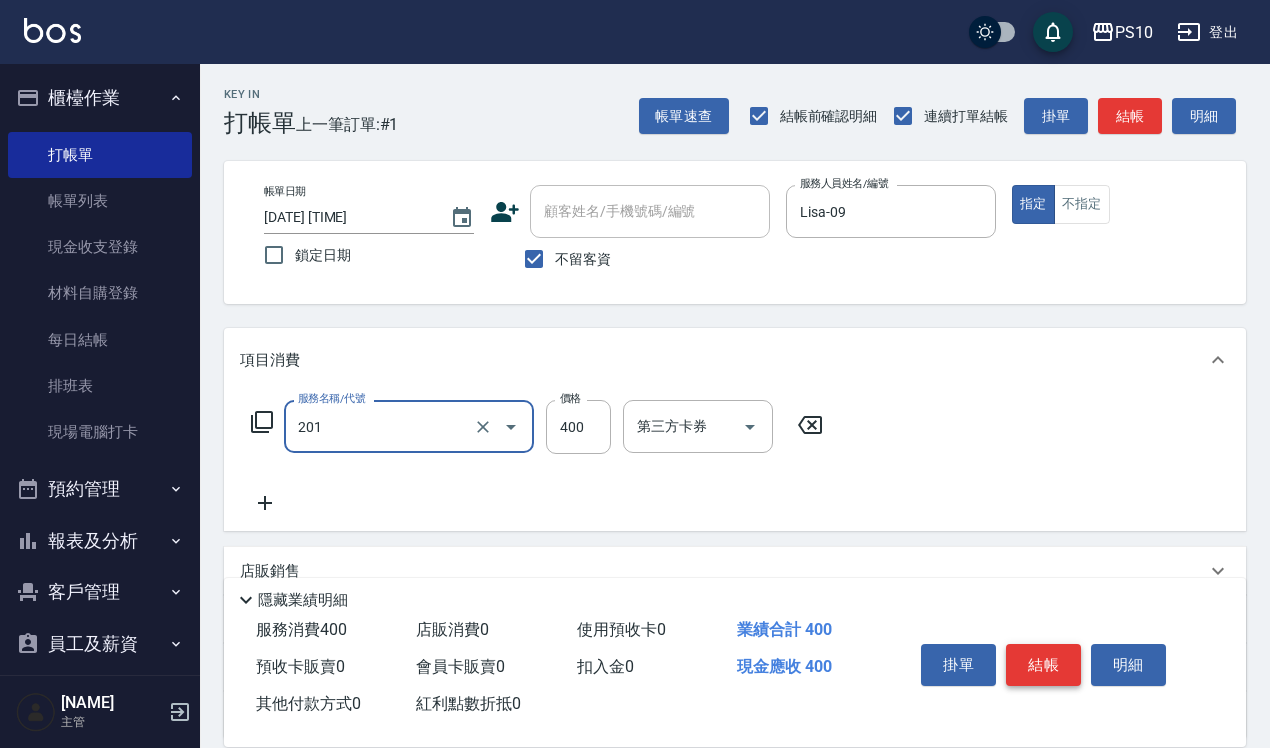 type on "剪髮(201)" 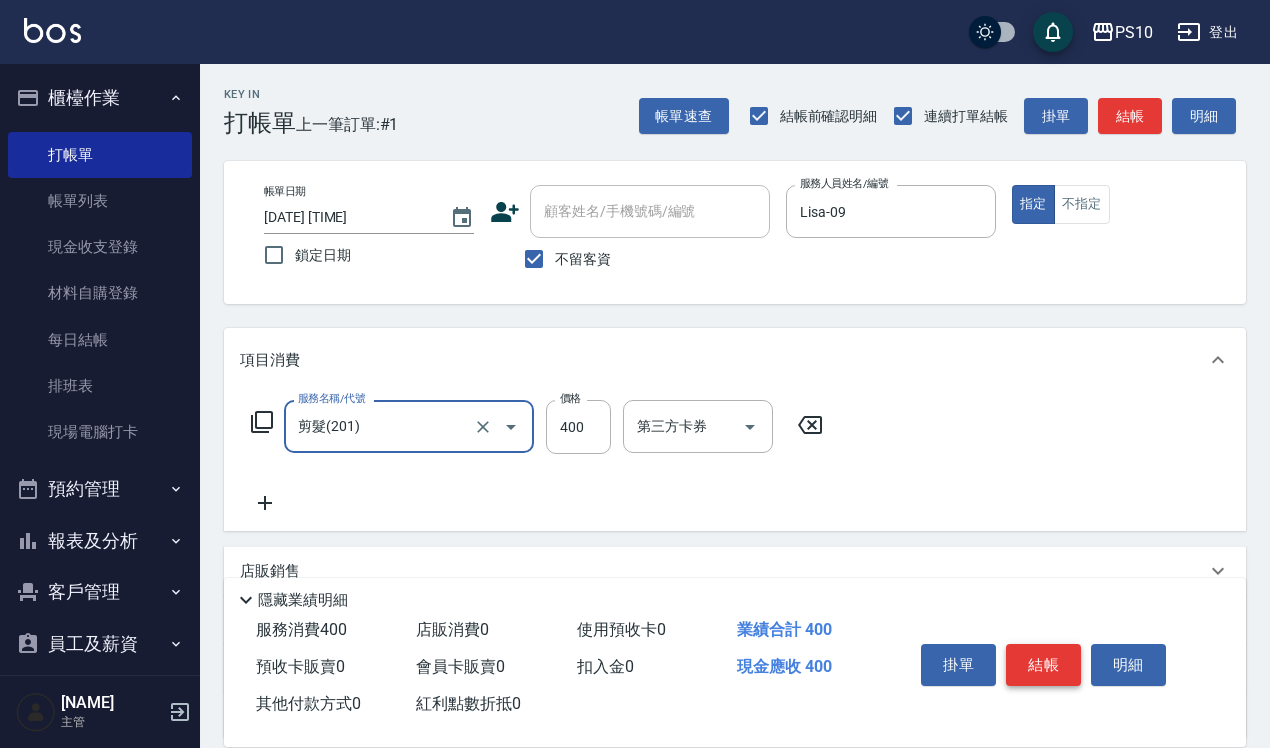 click on "結帳" at bounding box center [1043, 665] 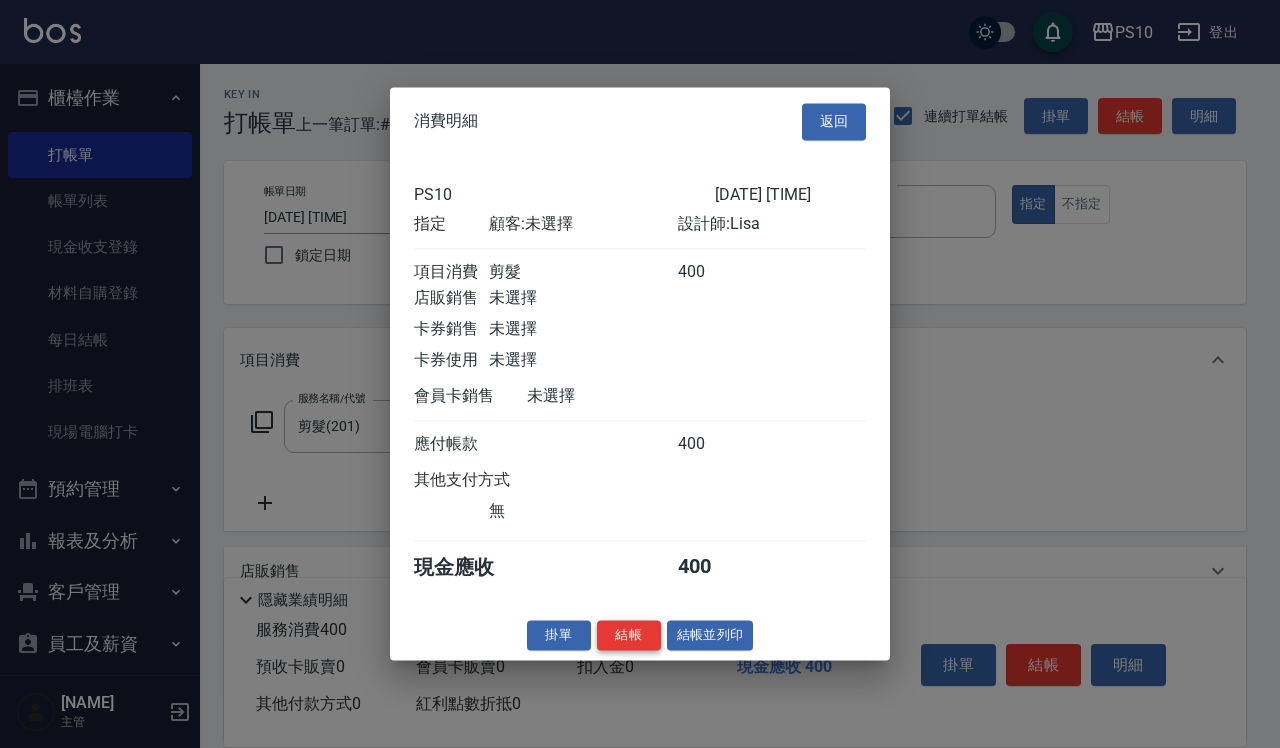 click on "結帳" at bounding box center (629, 635) 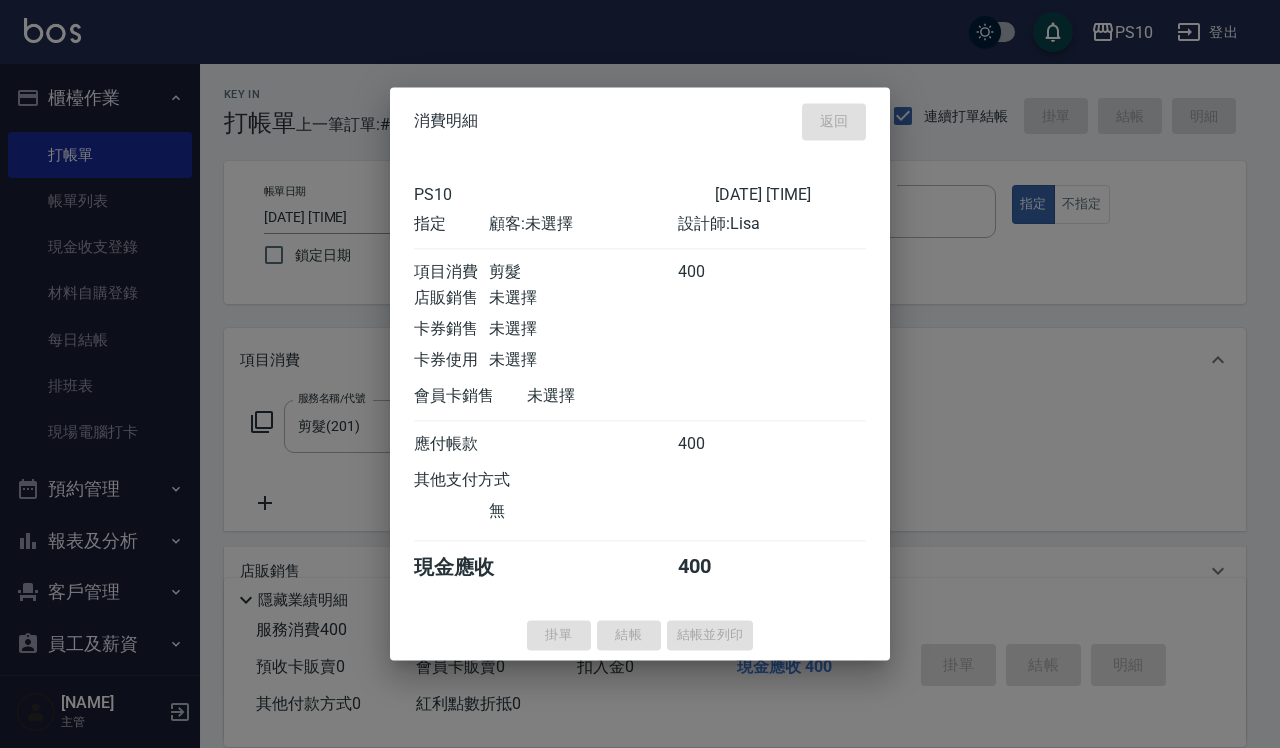 type 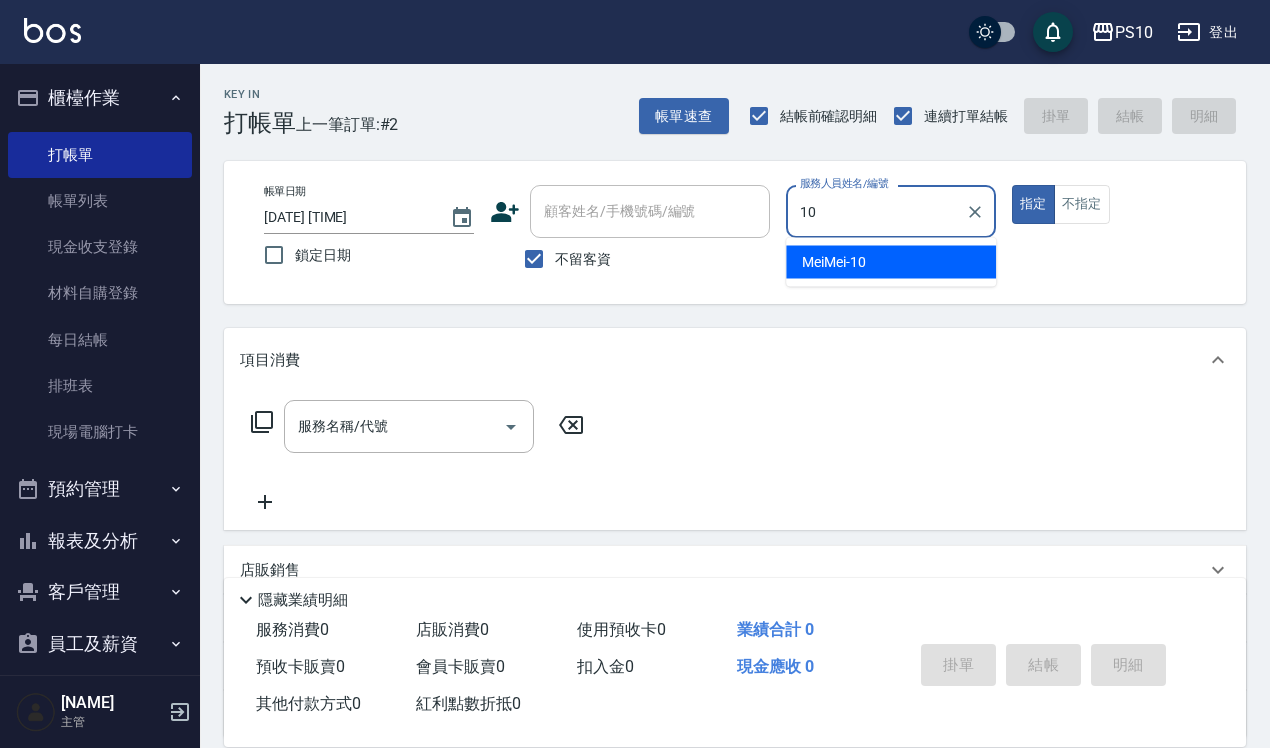type on "MeiMei-10" 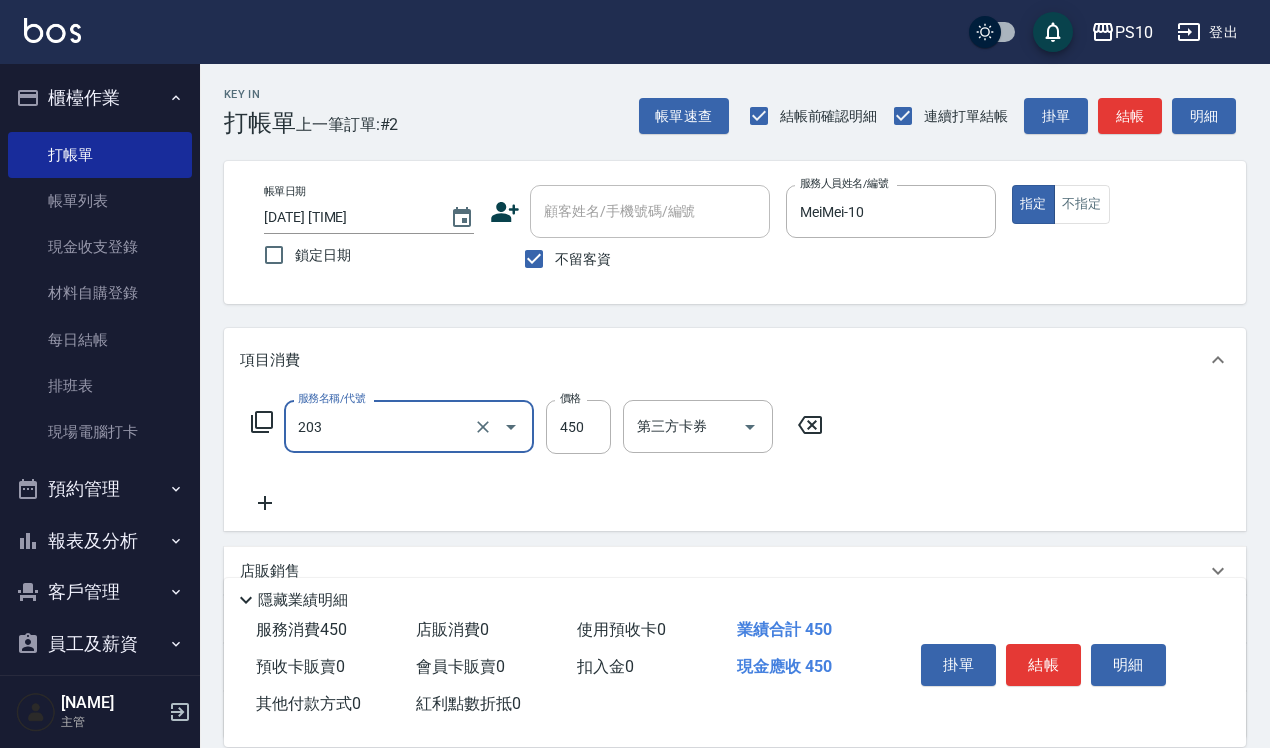 type on "剪+洗(203)" 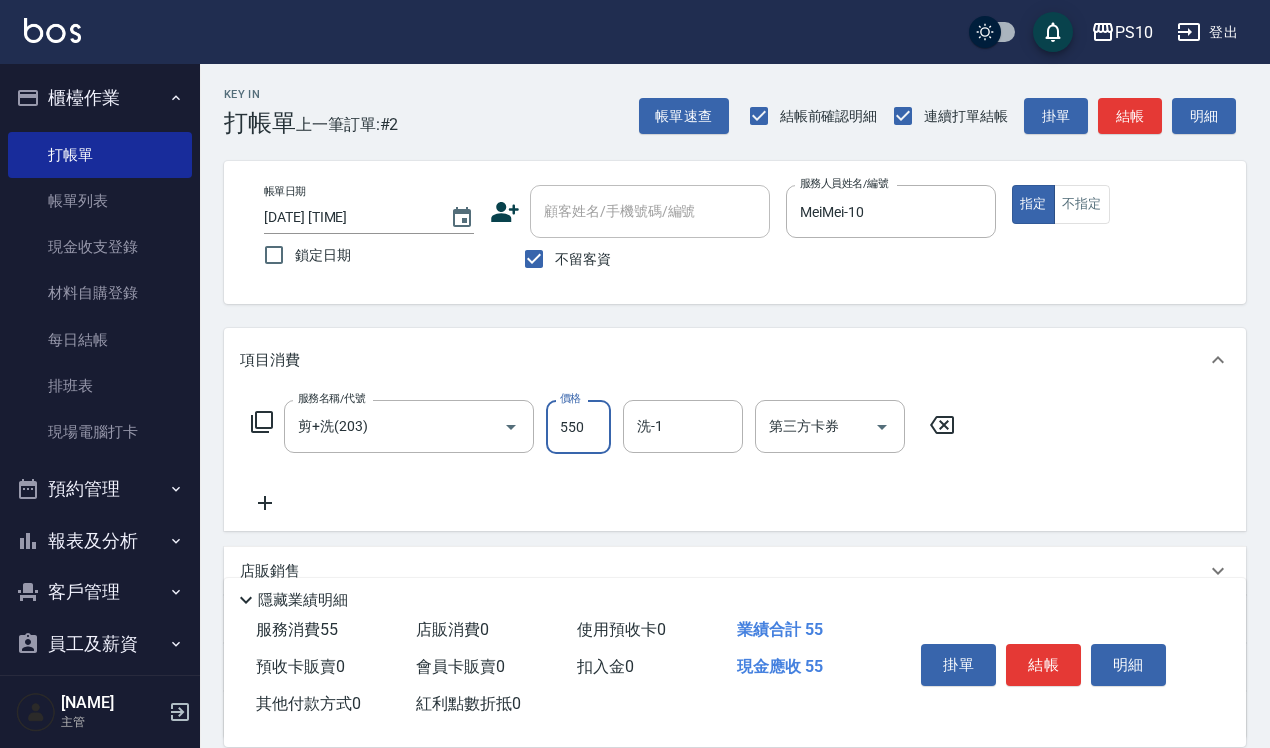 type on "550" 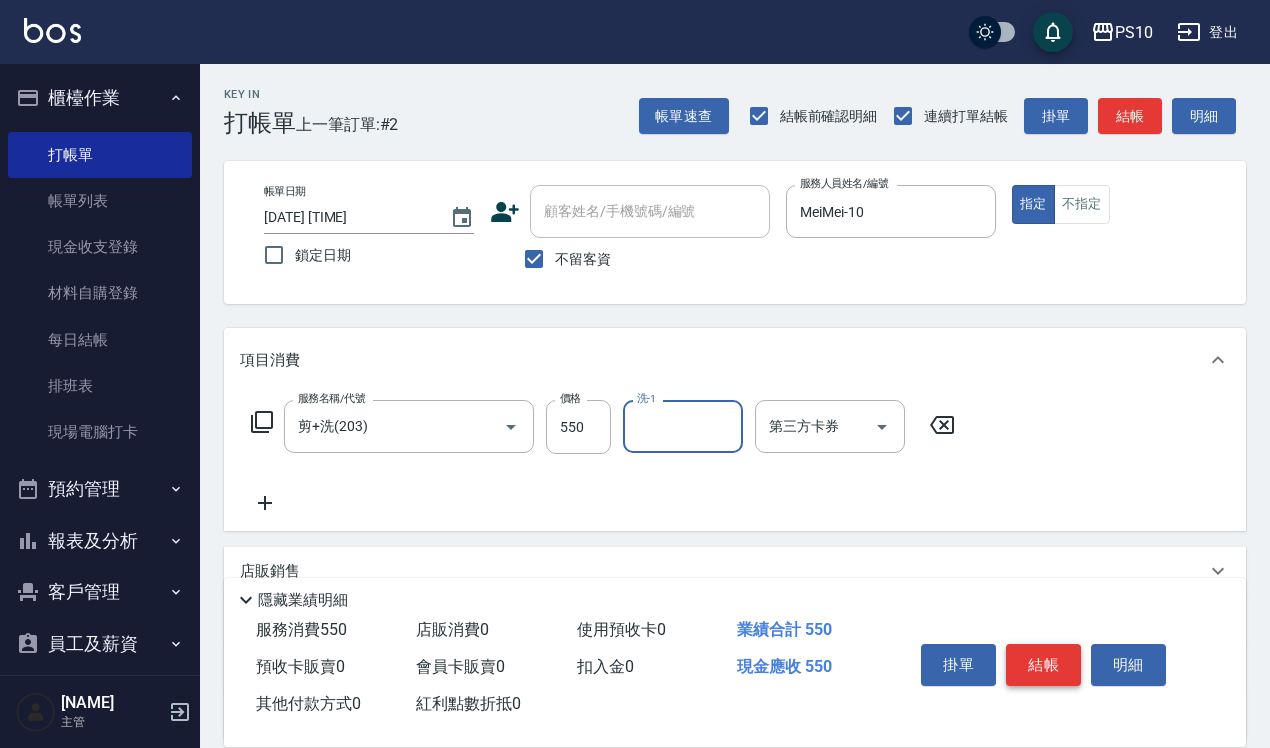 click on "結帳" at bounding box center (1043, 665) 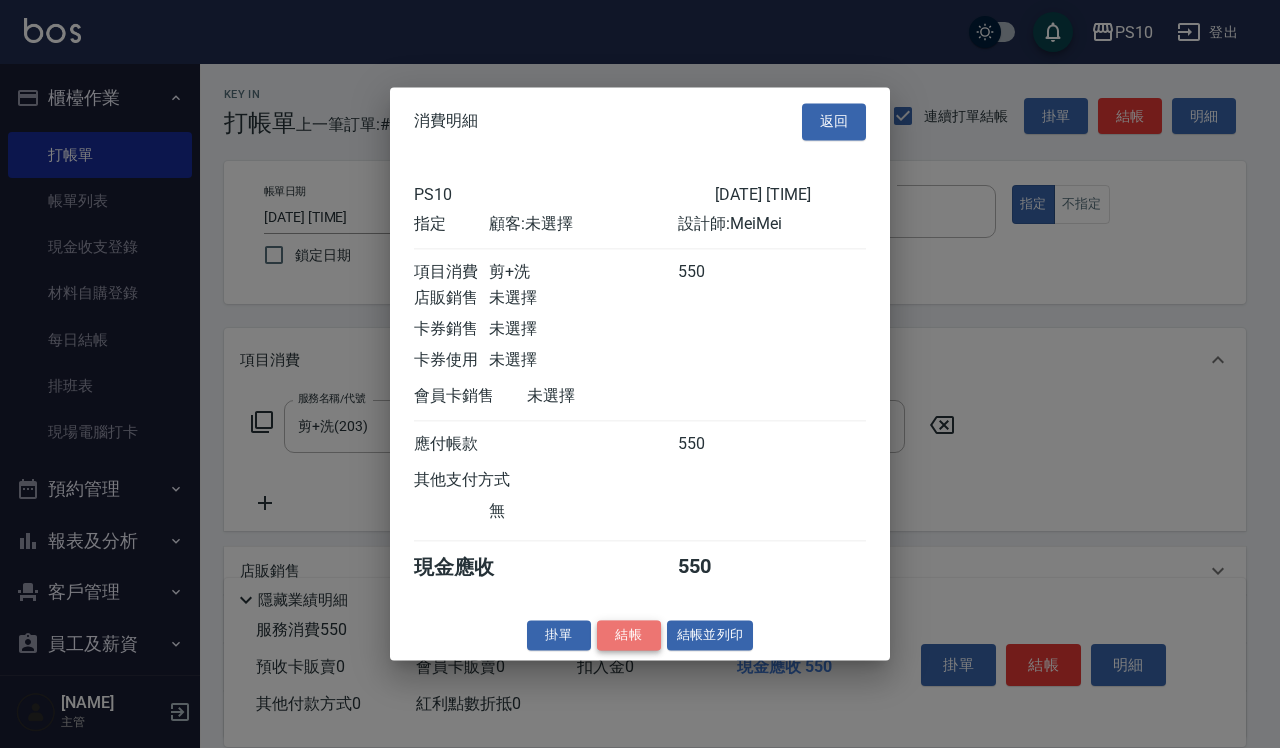 click on "結帳" at bounding box center (629, 635) 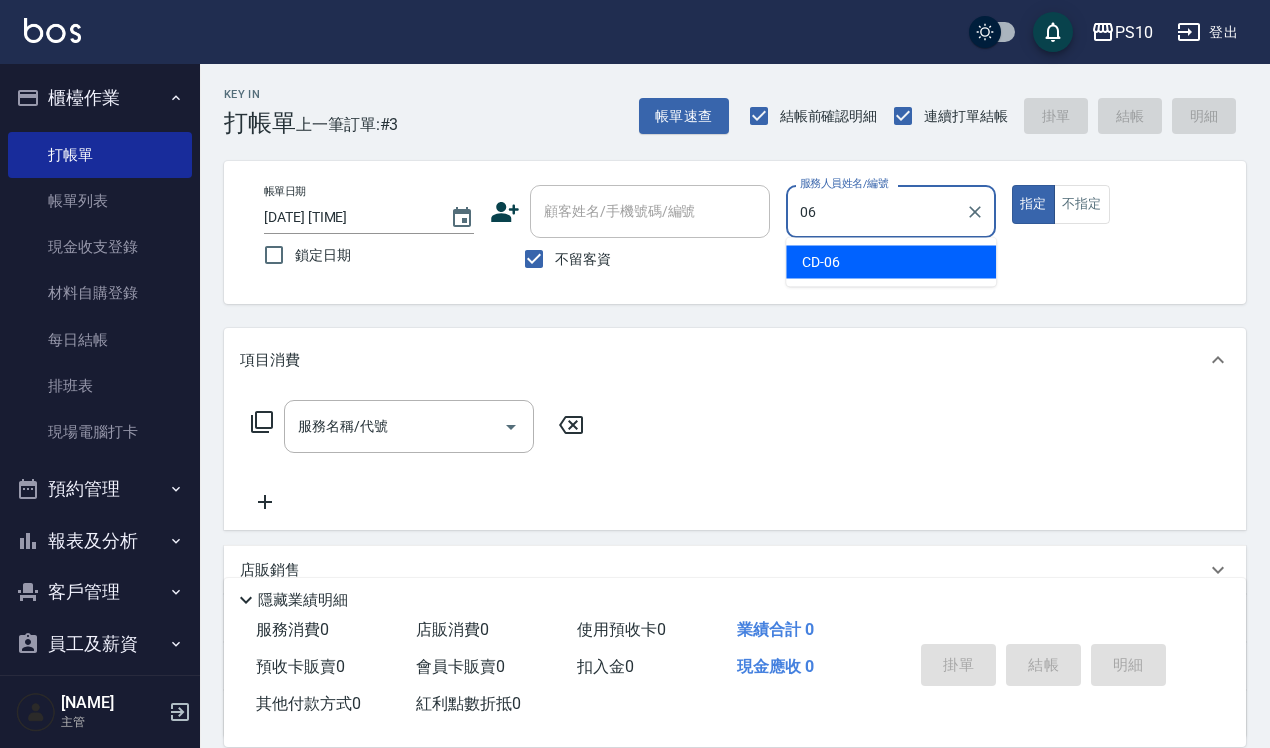 type on "CD-06" 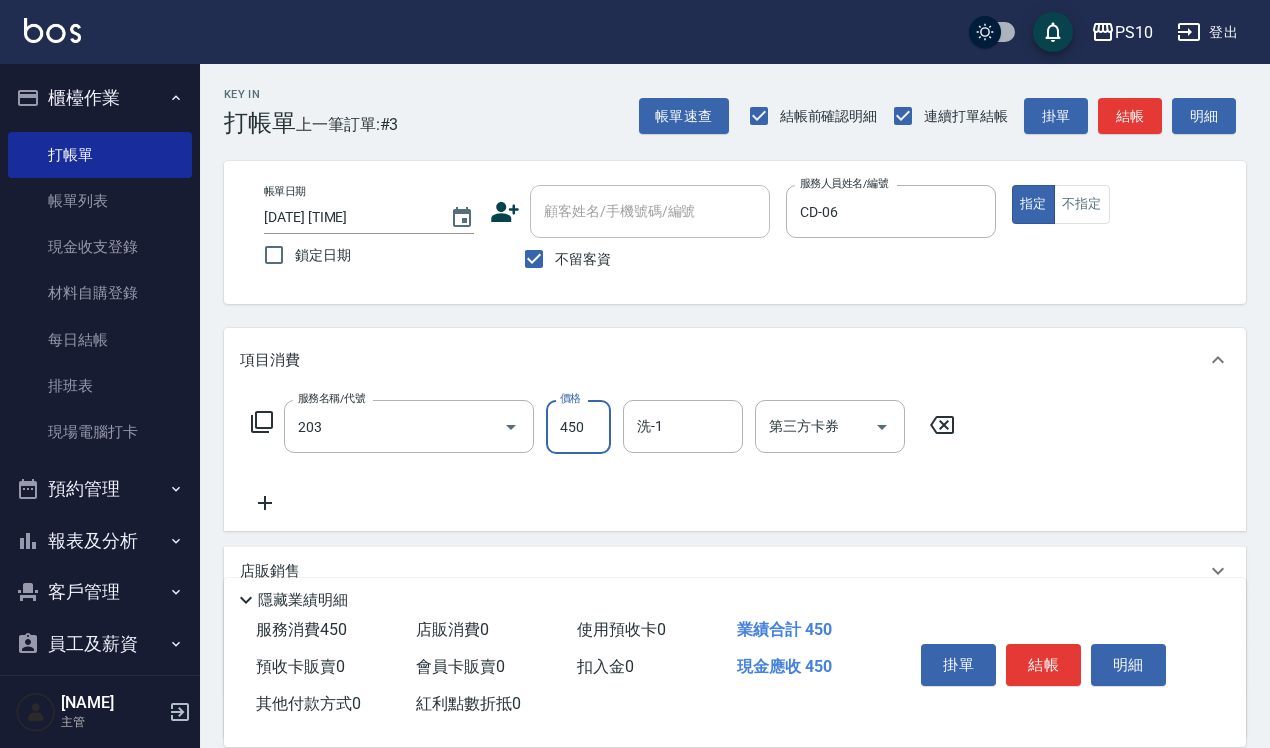type on "剪+洗(203)" 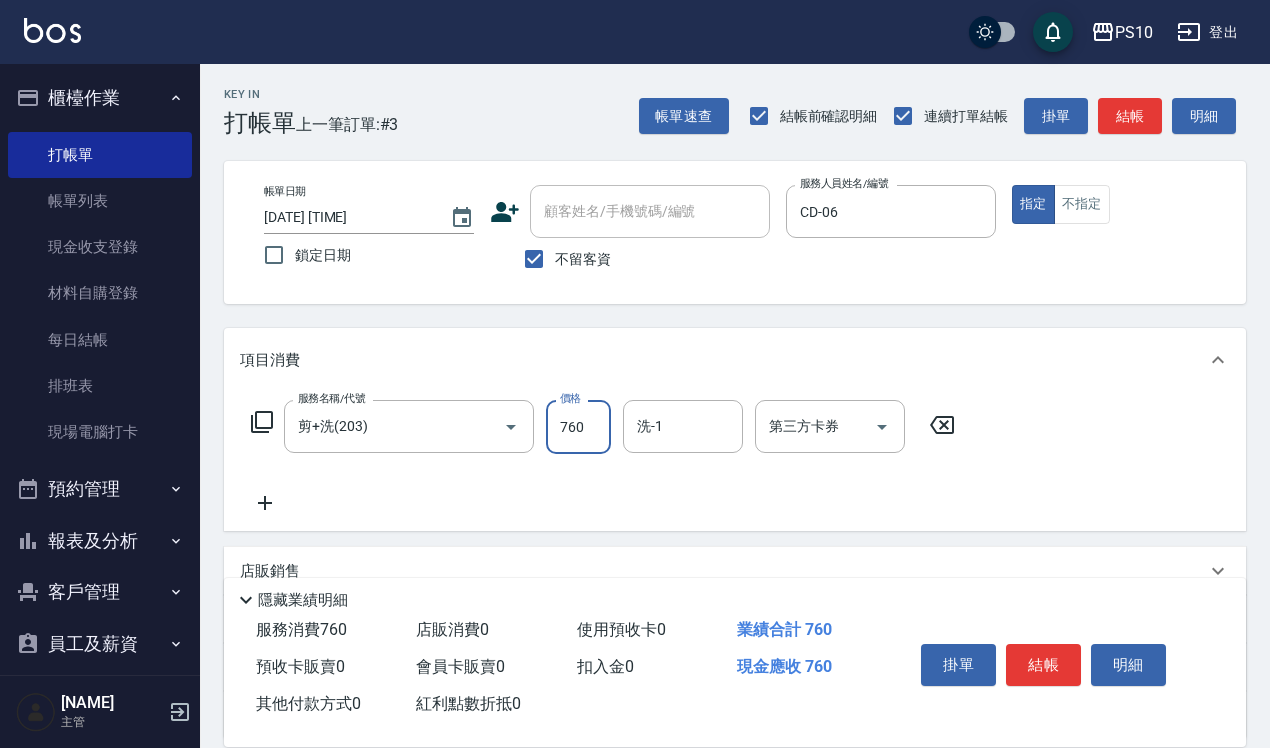 type on "760" 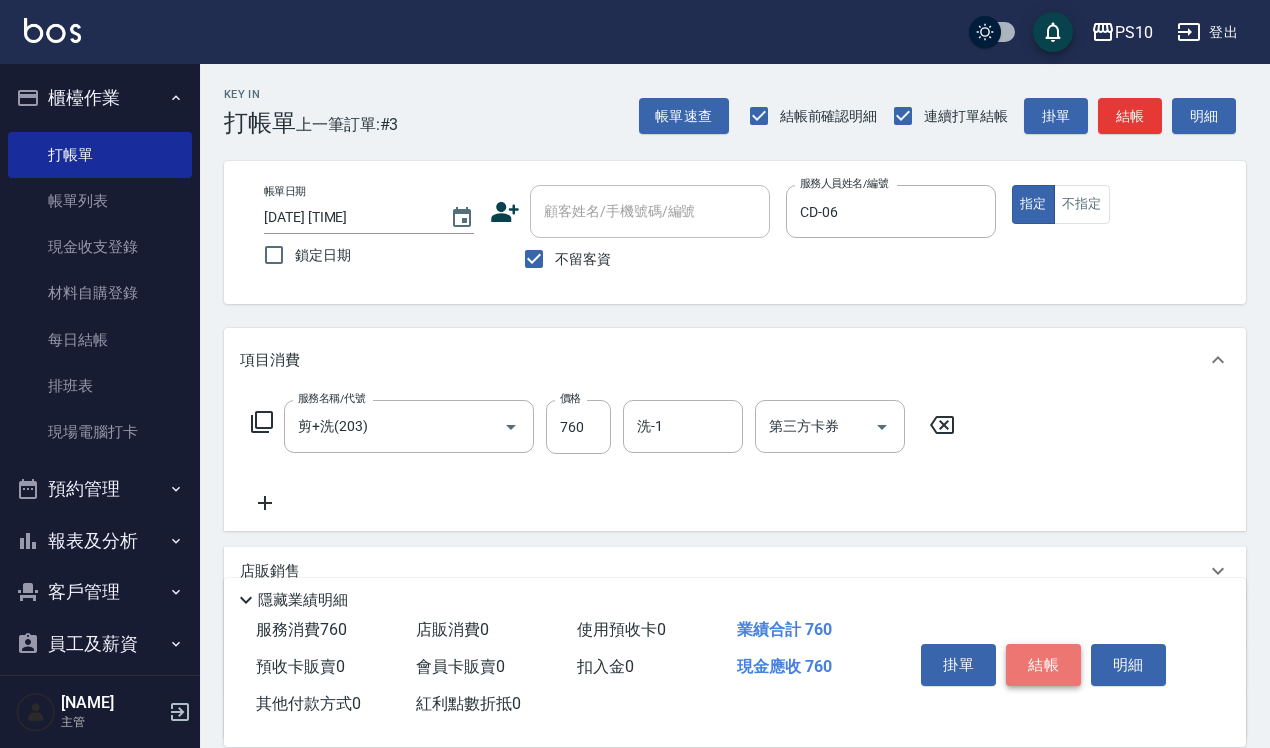 drag, startPoint x: 1032, startPoint y: 650, endPoint x: 971, endPoint y: 637, distance: 62.369865 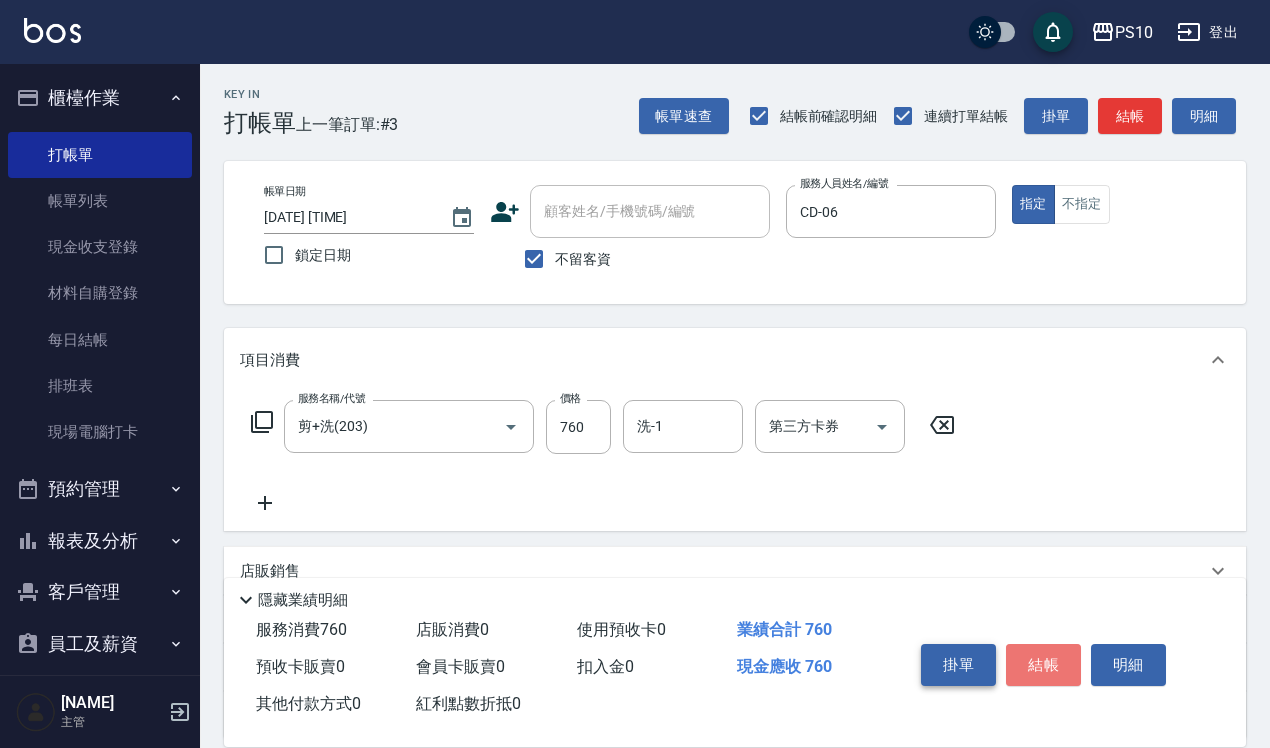 click on "結帳" at bounding box center [1043, 665] 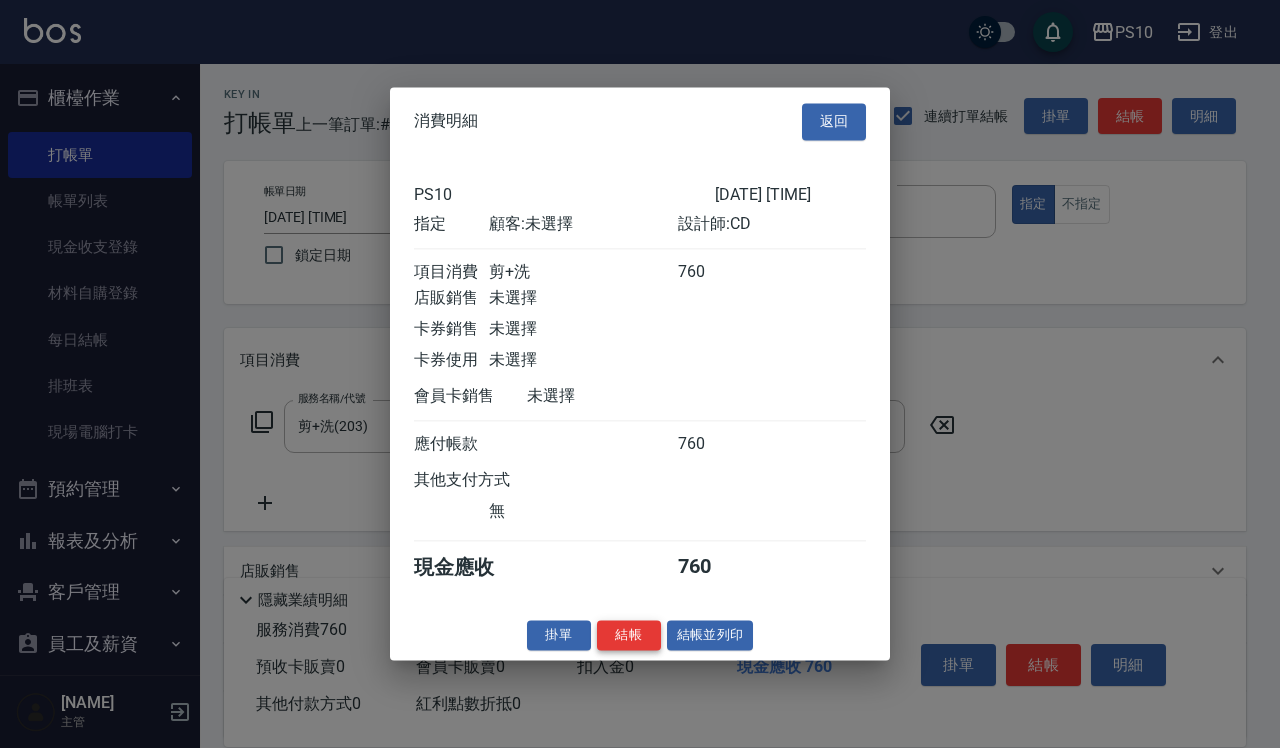 click on "結帳" at bounding box center (629, 635) 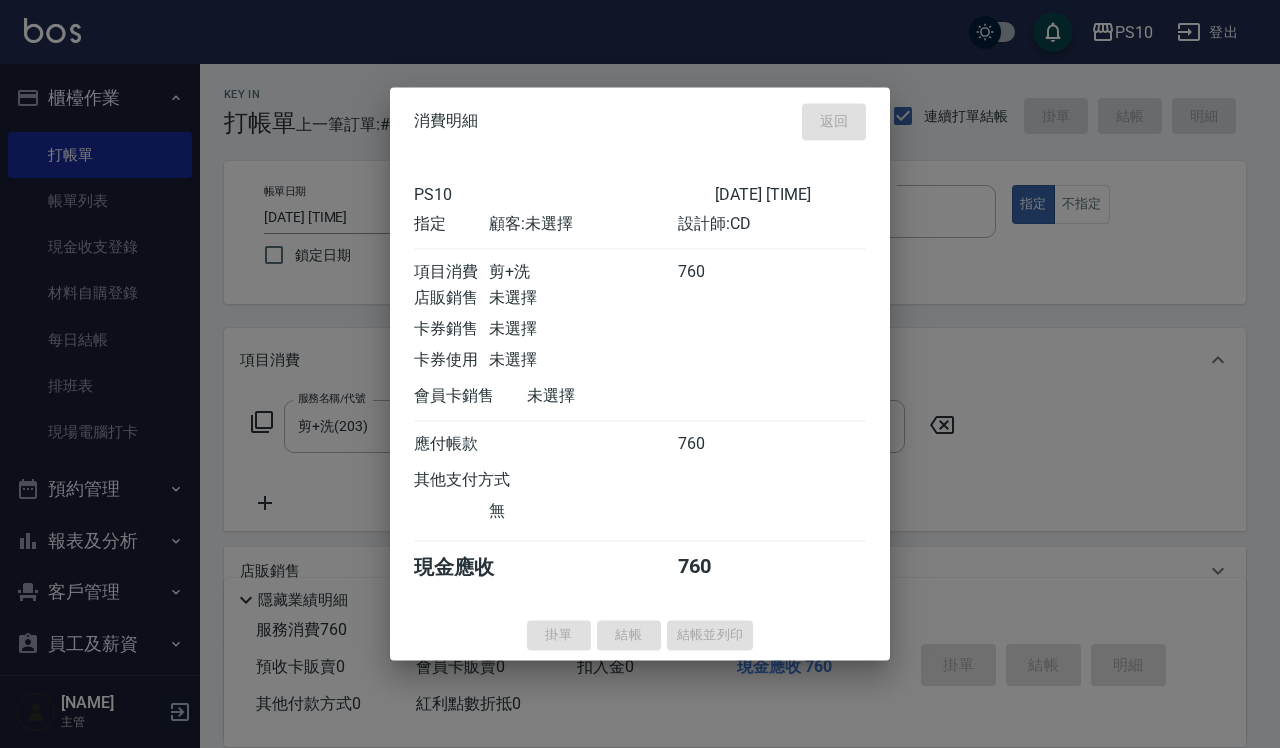 type 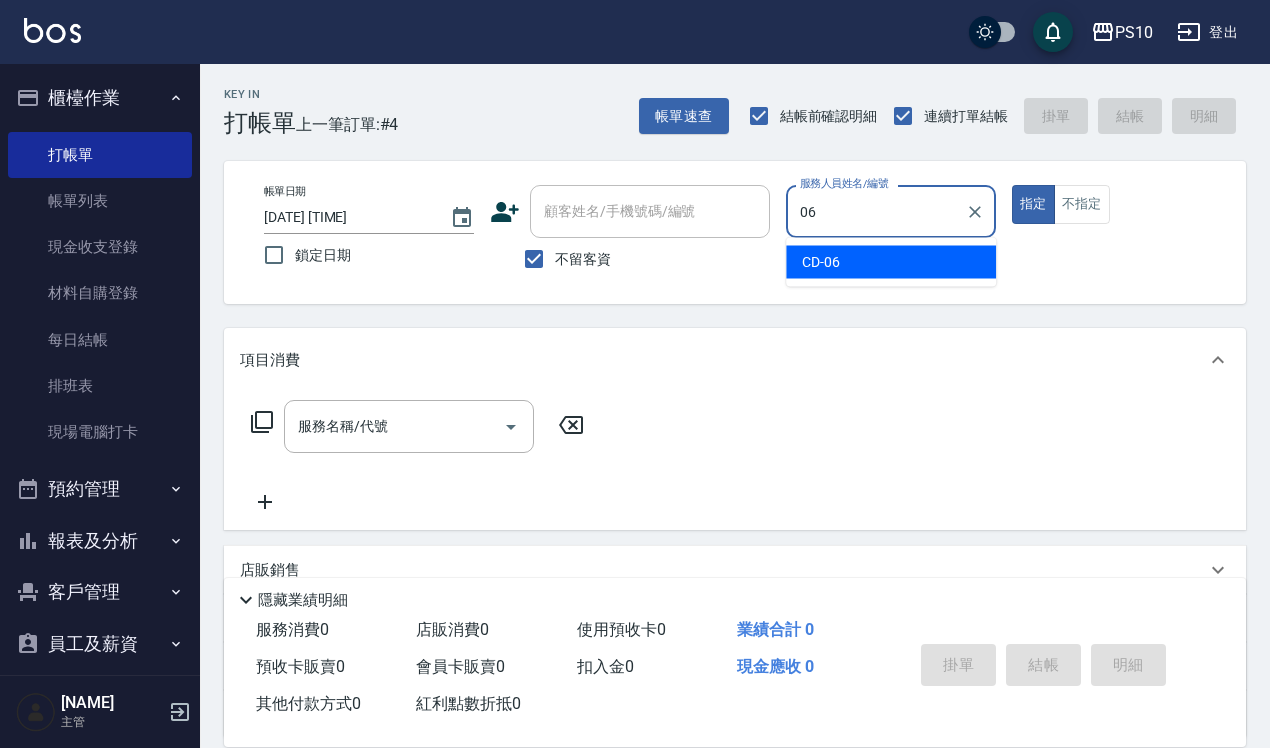 type on "CD-06" 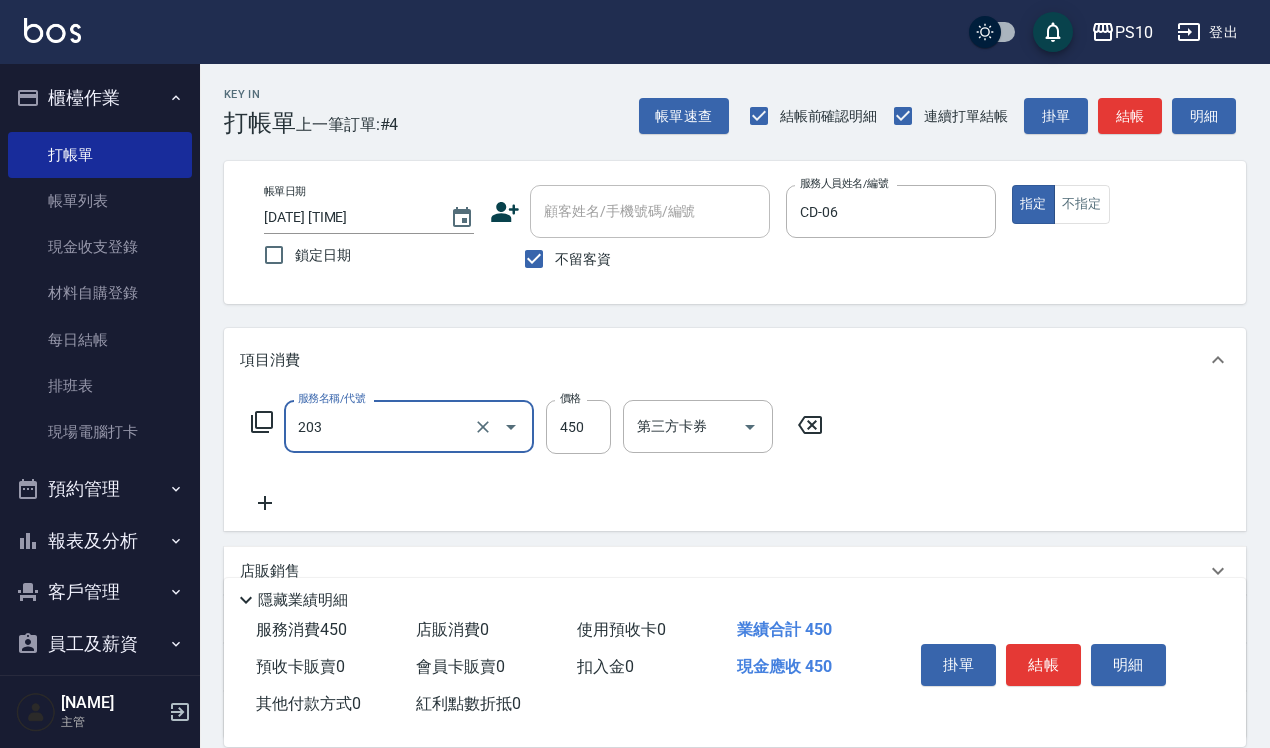 type on "剪+洗(203)" 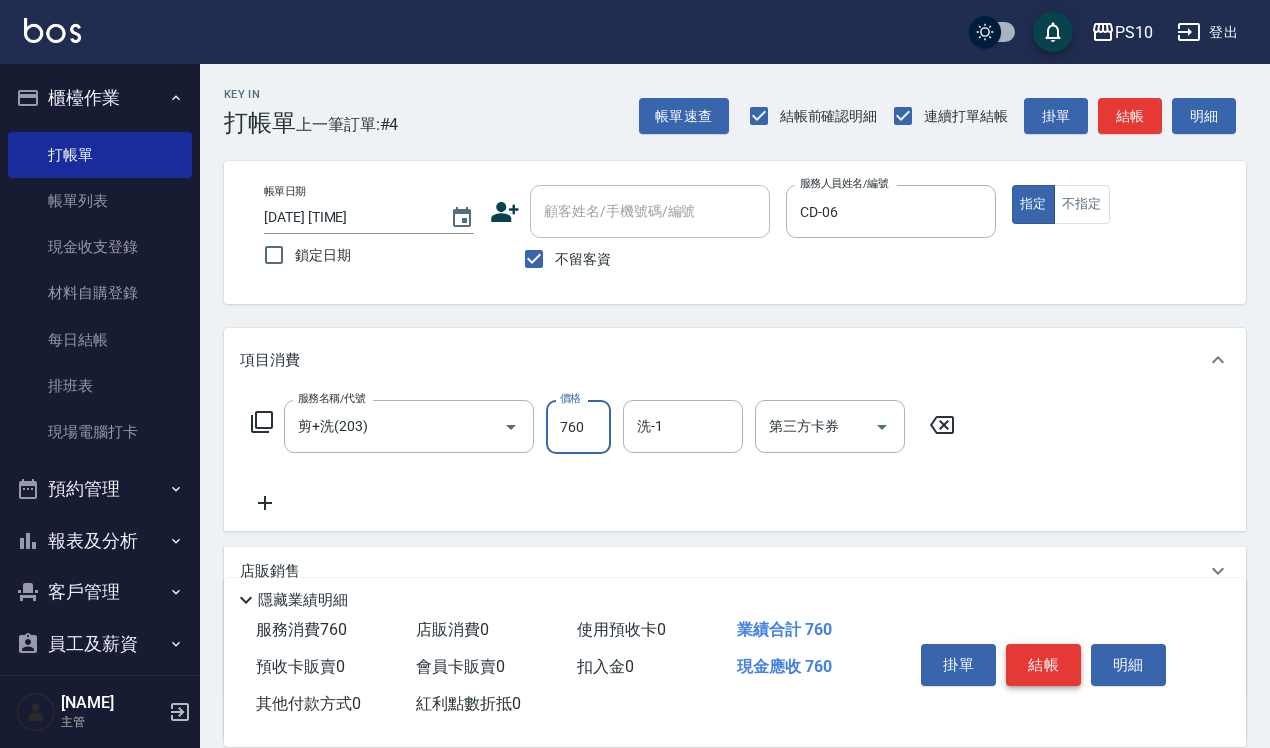 type on "760" 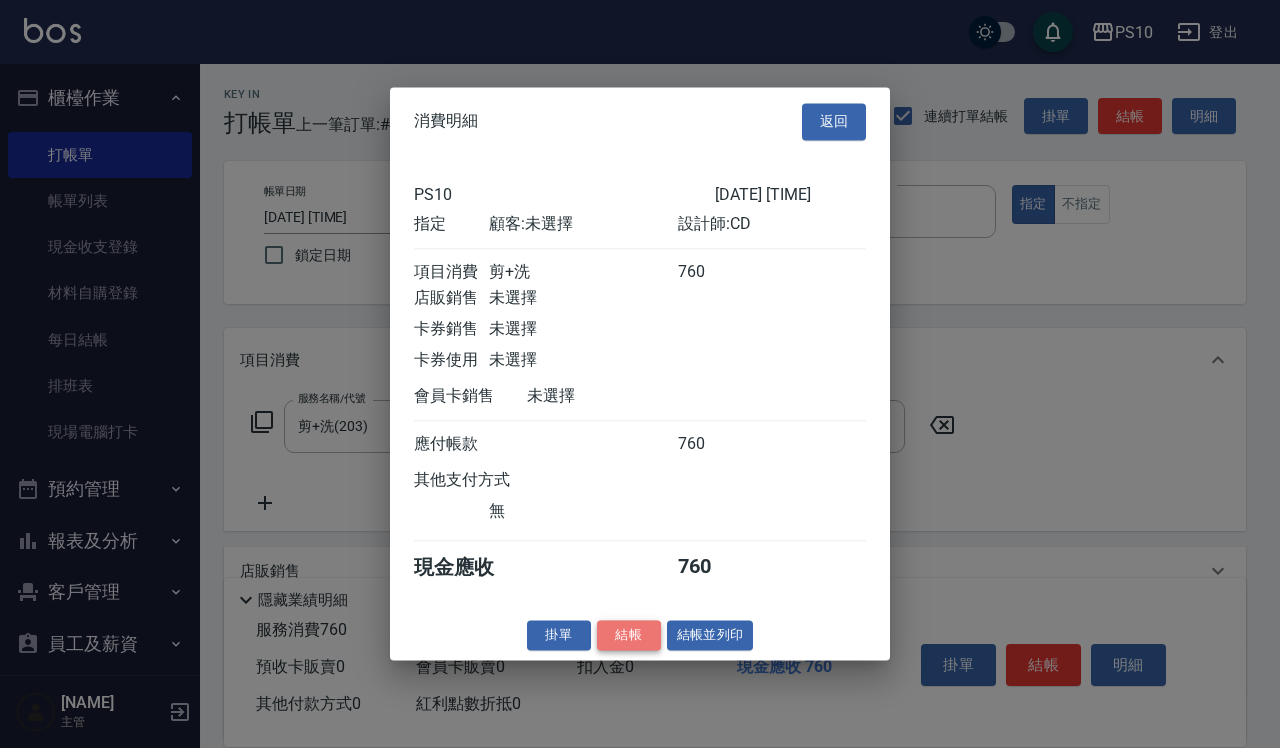 click on "結帳" at bounding box center (629, 635) 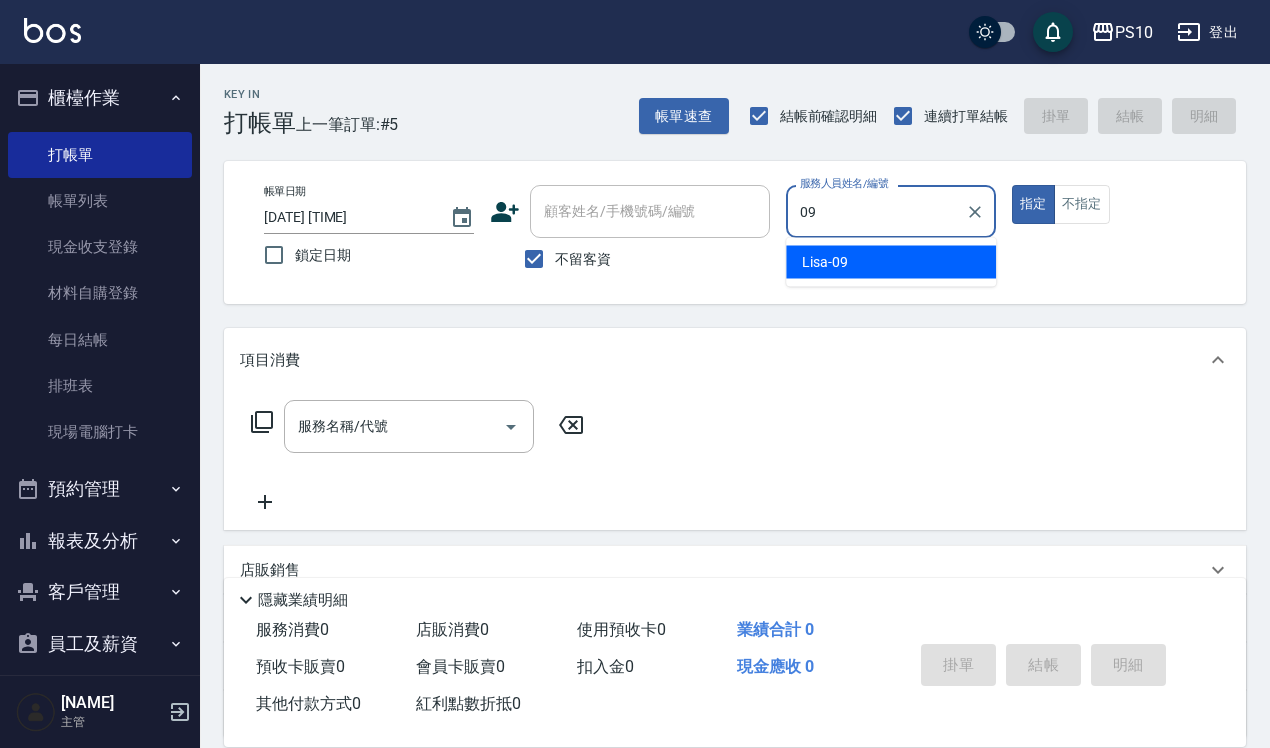 type on "Lisa-09" 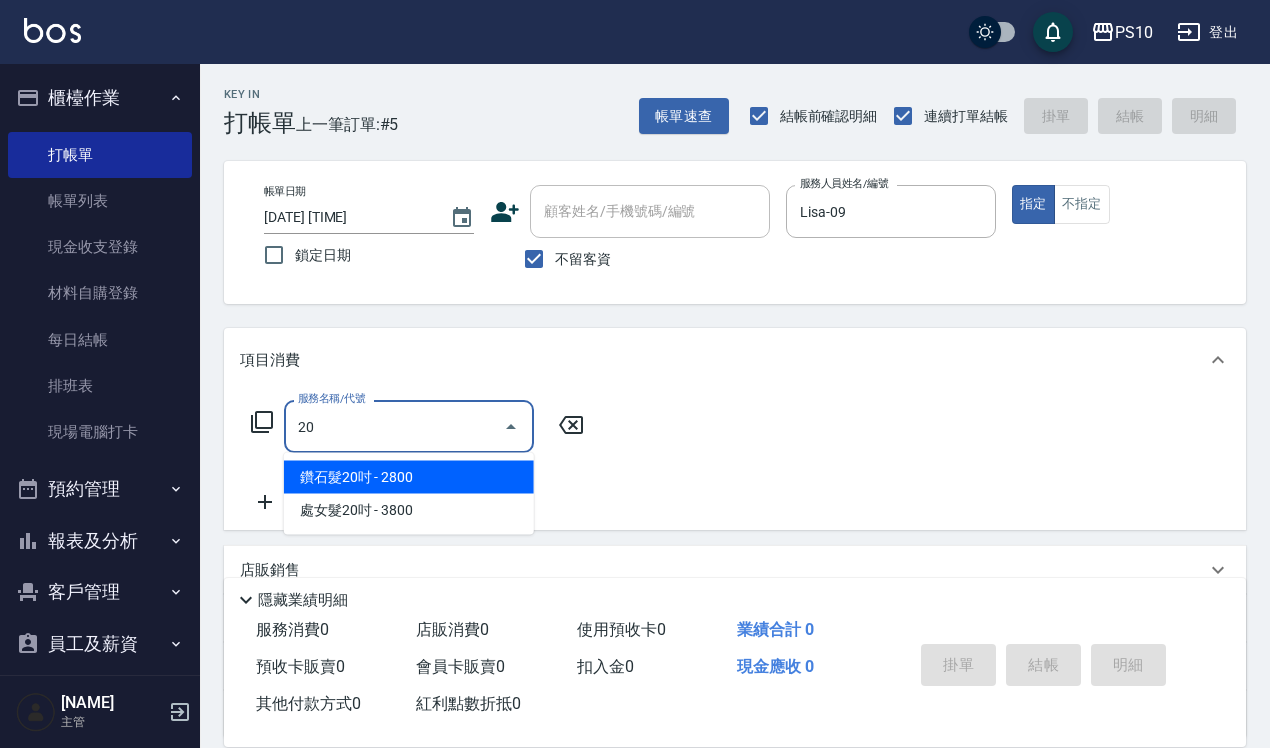 type on "203" 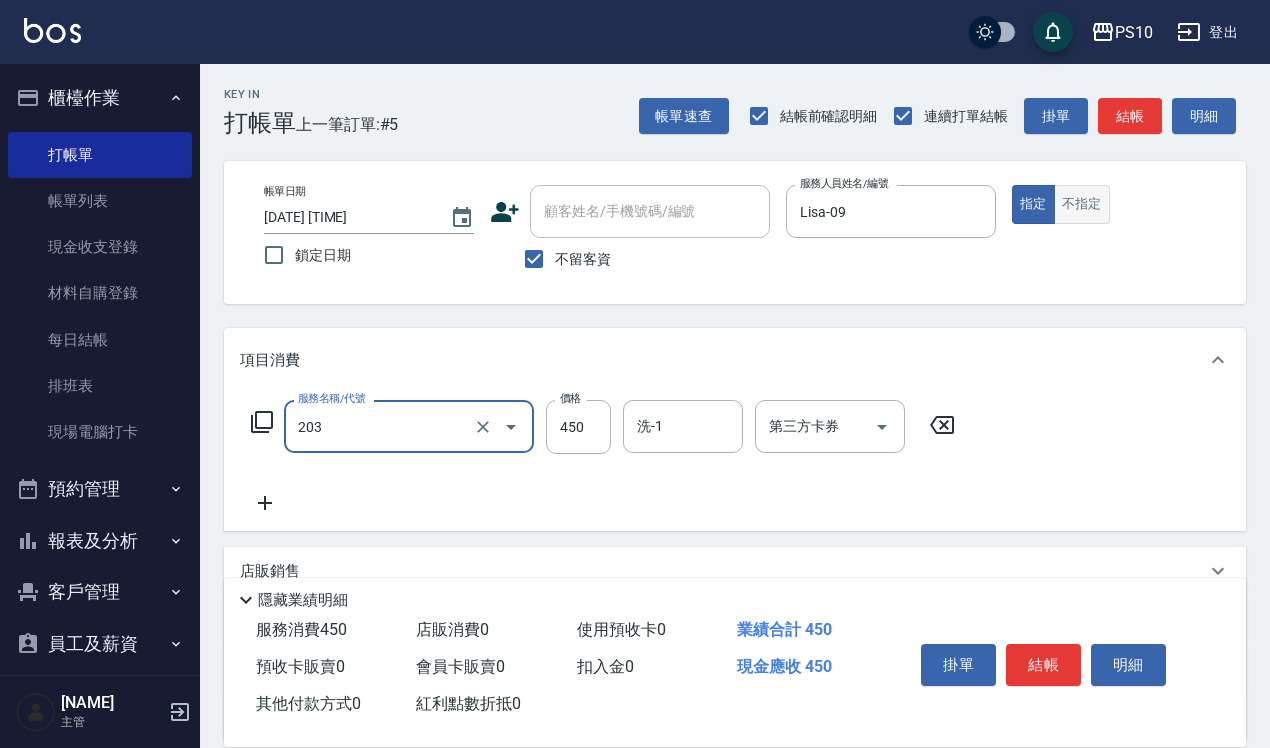 type on "剪+洗(203)" 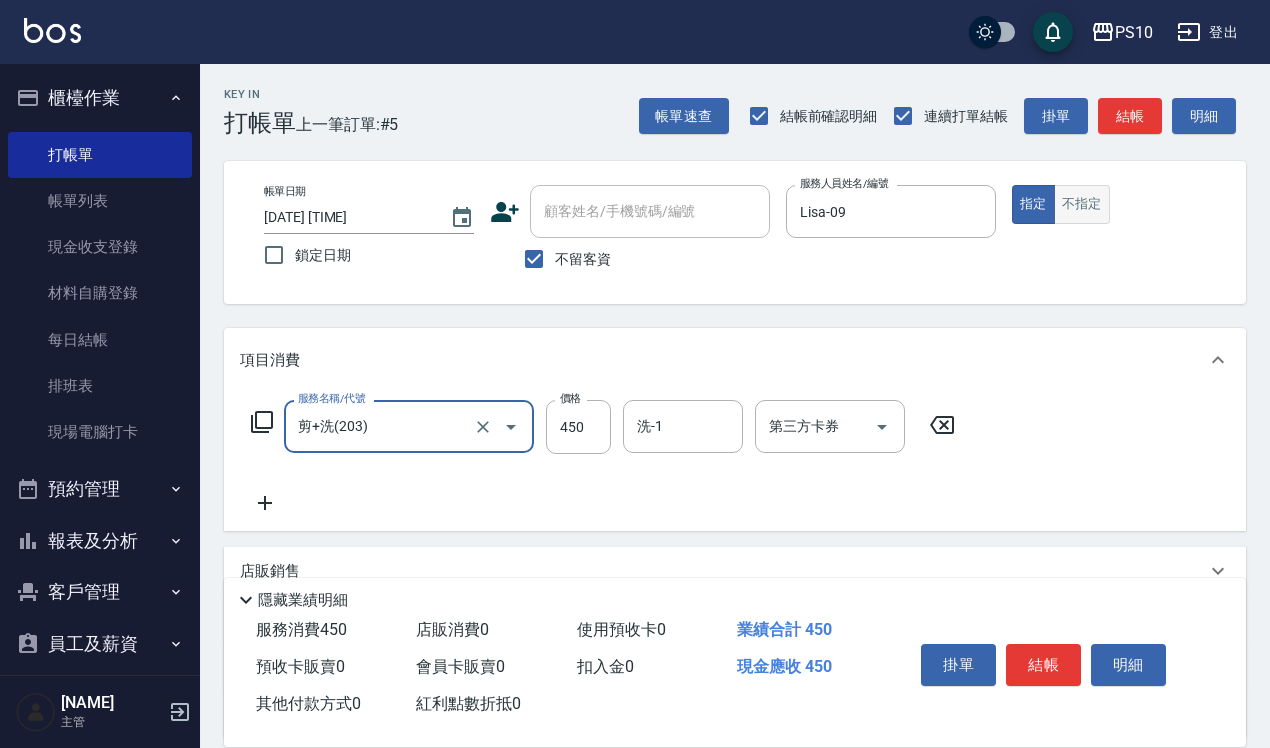 click on "不指定" at bounding box center (1082, 204) 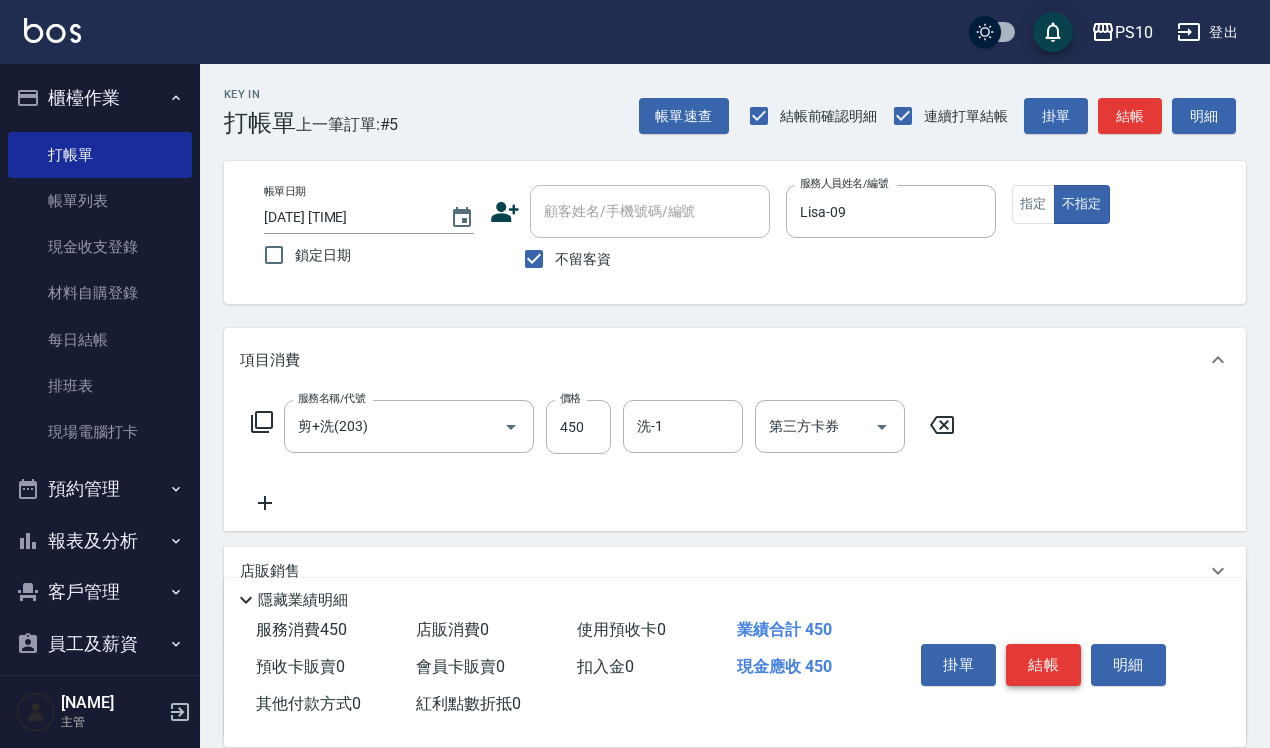 click on "結帳" at bounding box center (1043, 665) 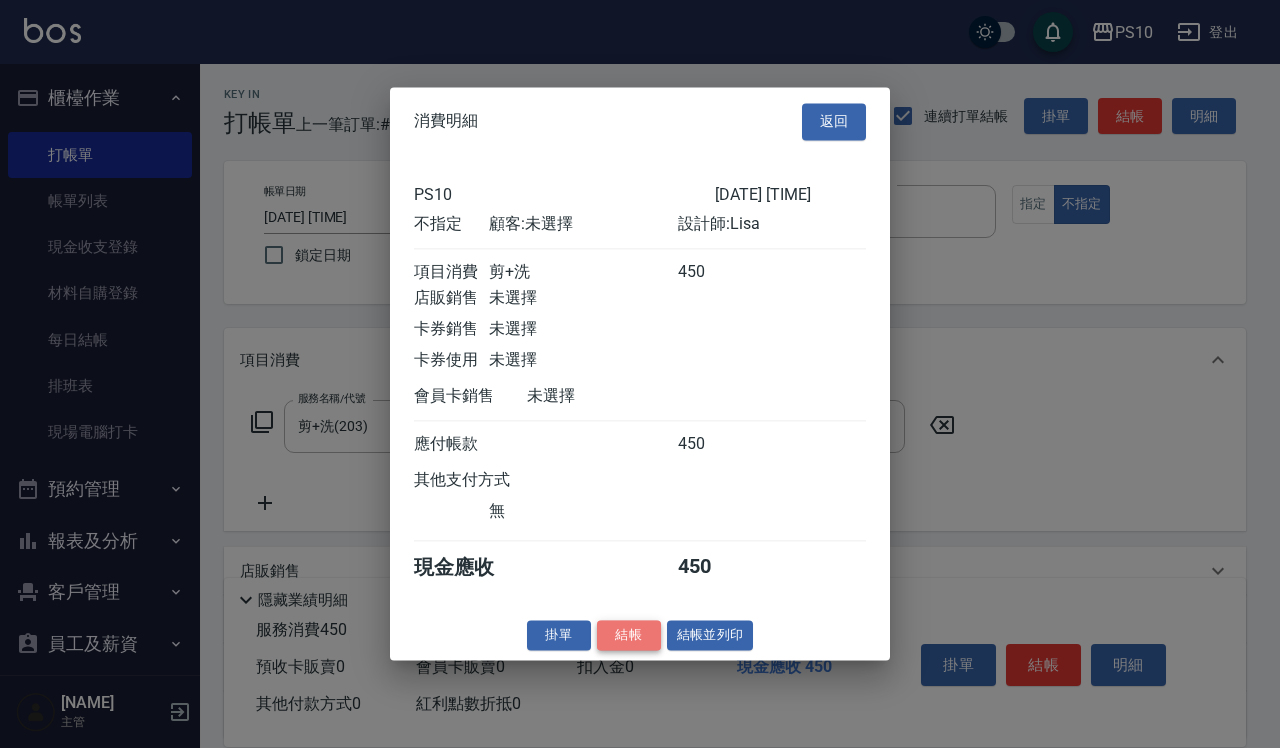 click on "結帳" at bounding box center [629, 635] 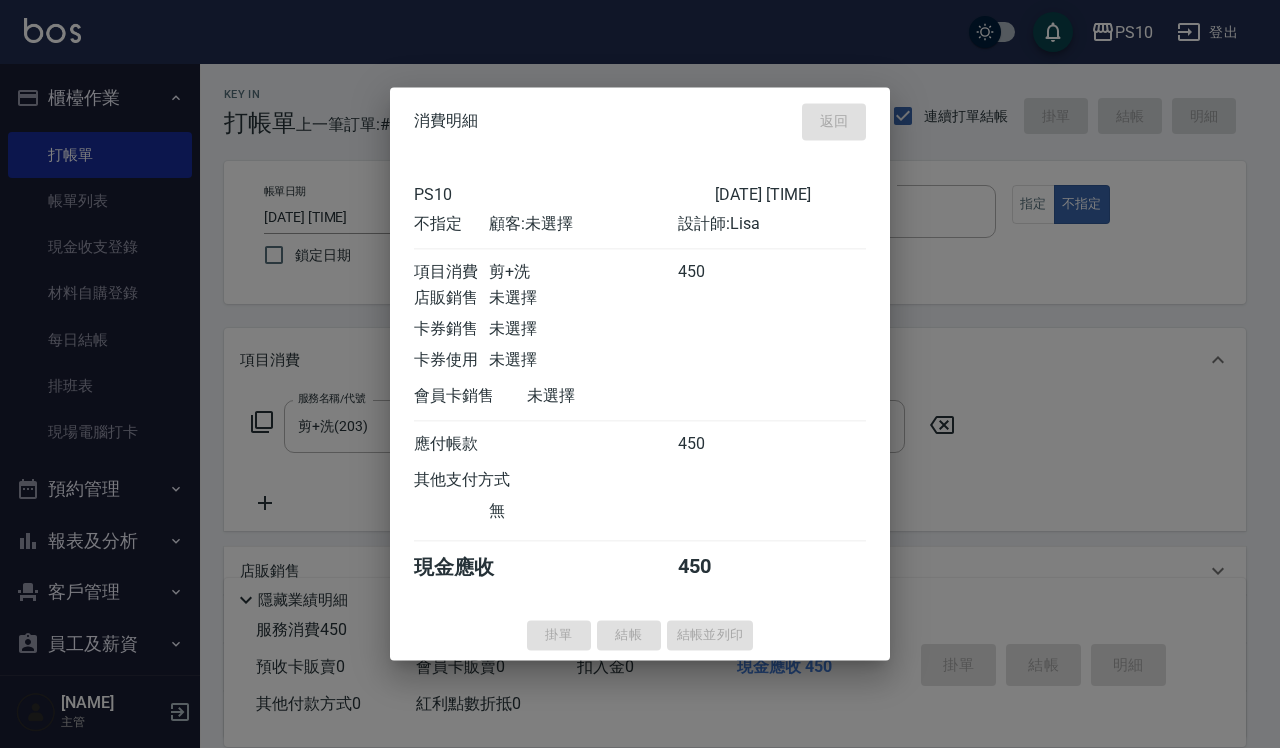 type on "[DATE] [TIME]" 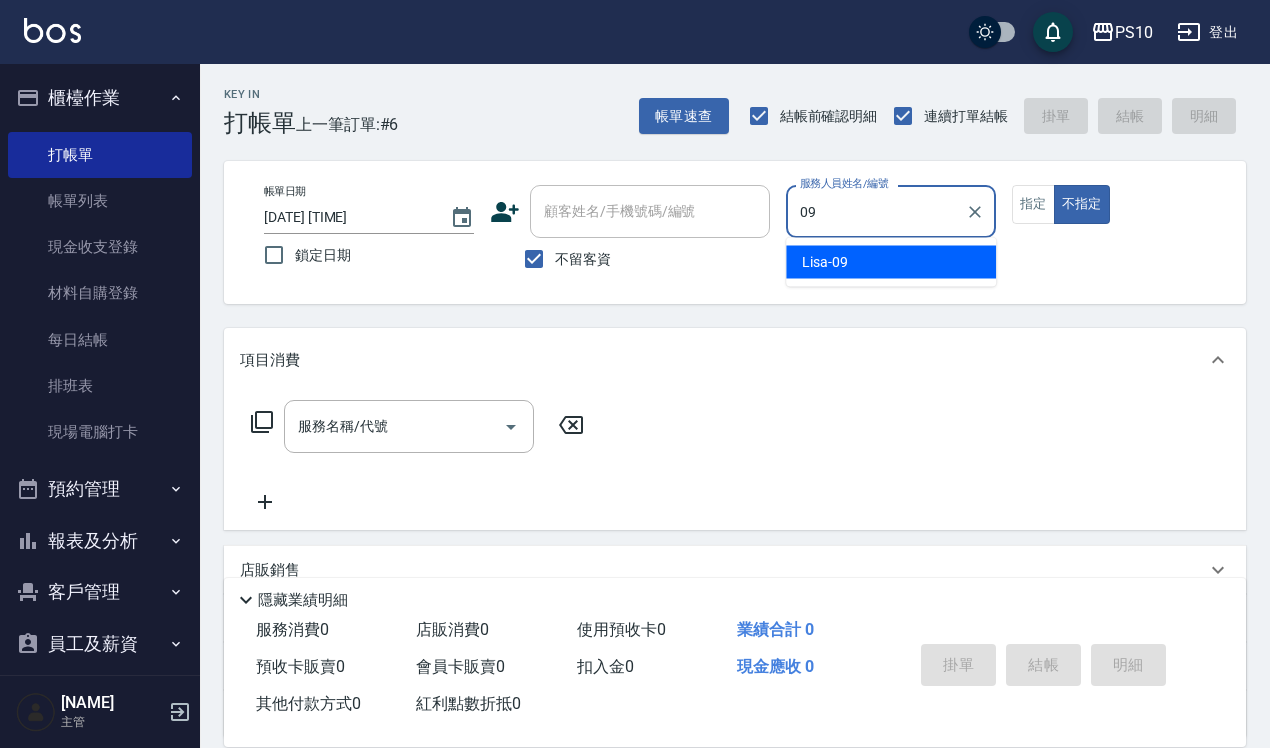 type on "Lisa-09" 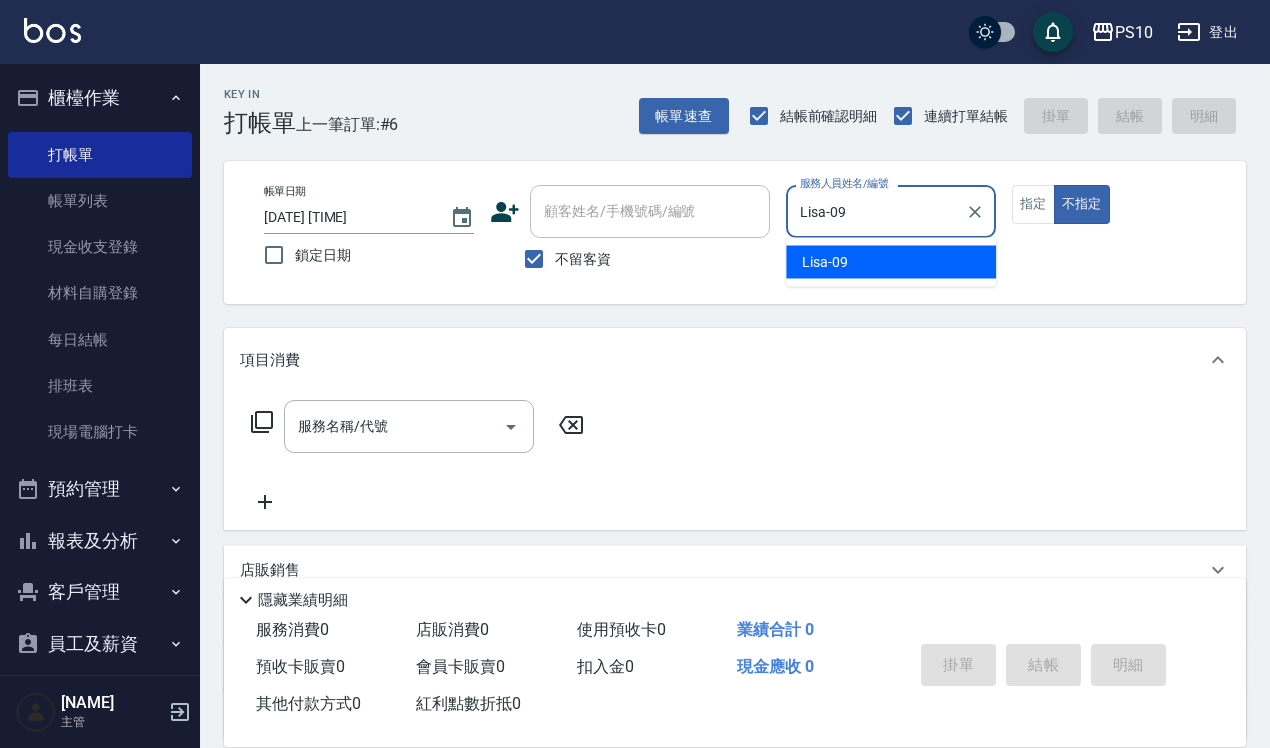 type on "false" 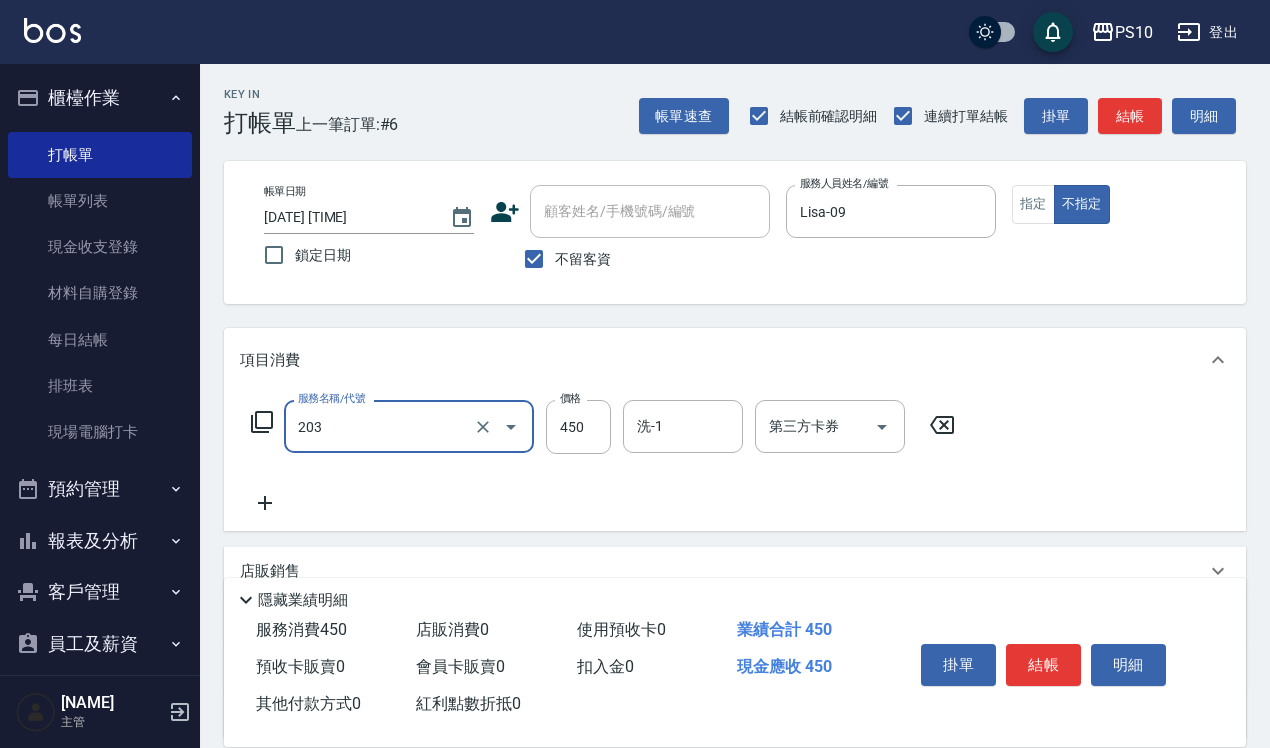 type on "剪+洗(203)" 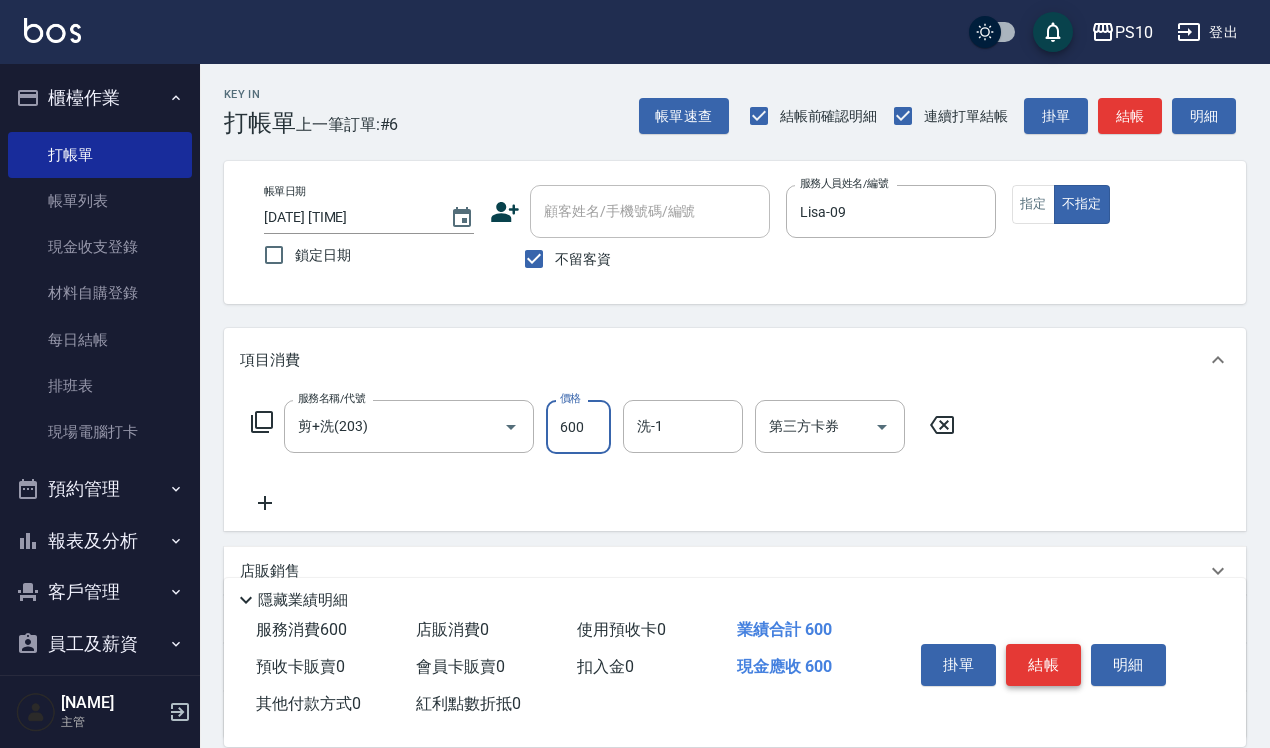 type on "600" 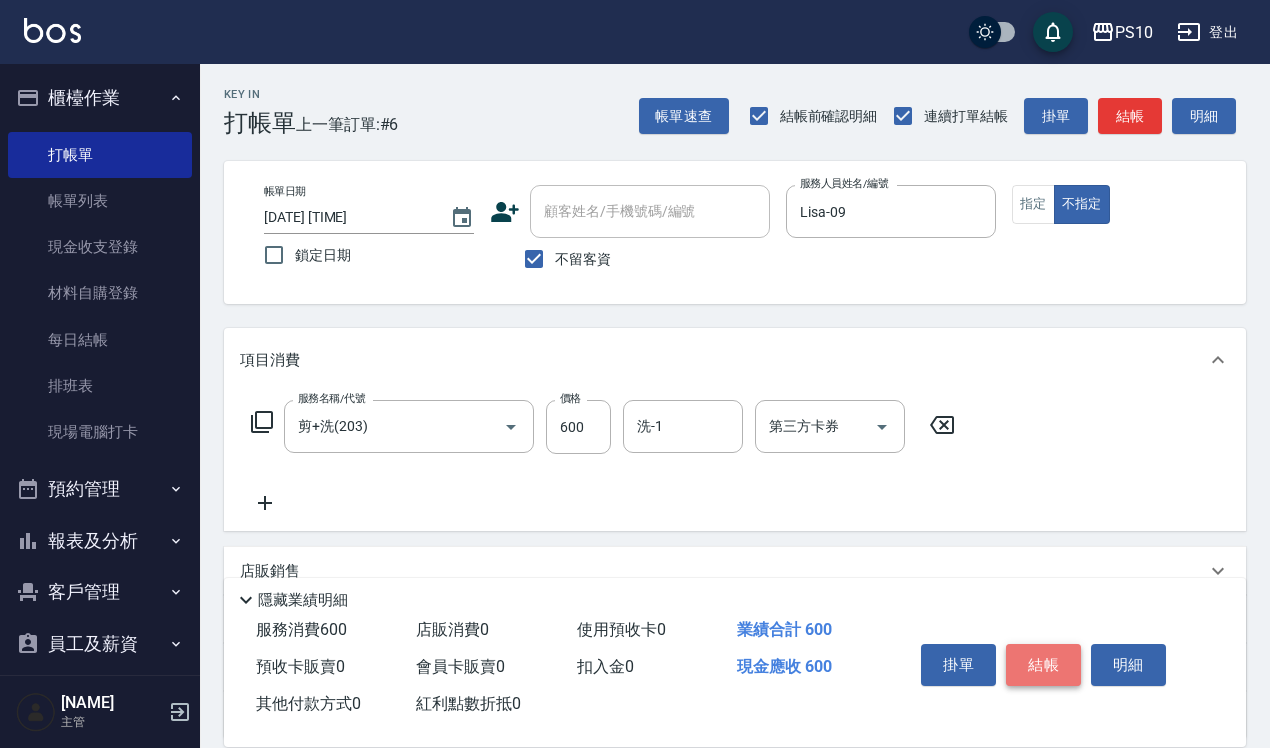 click on "結帳" at bounding box center (1043, 665) 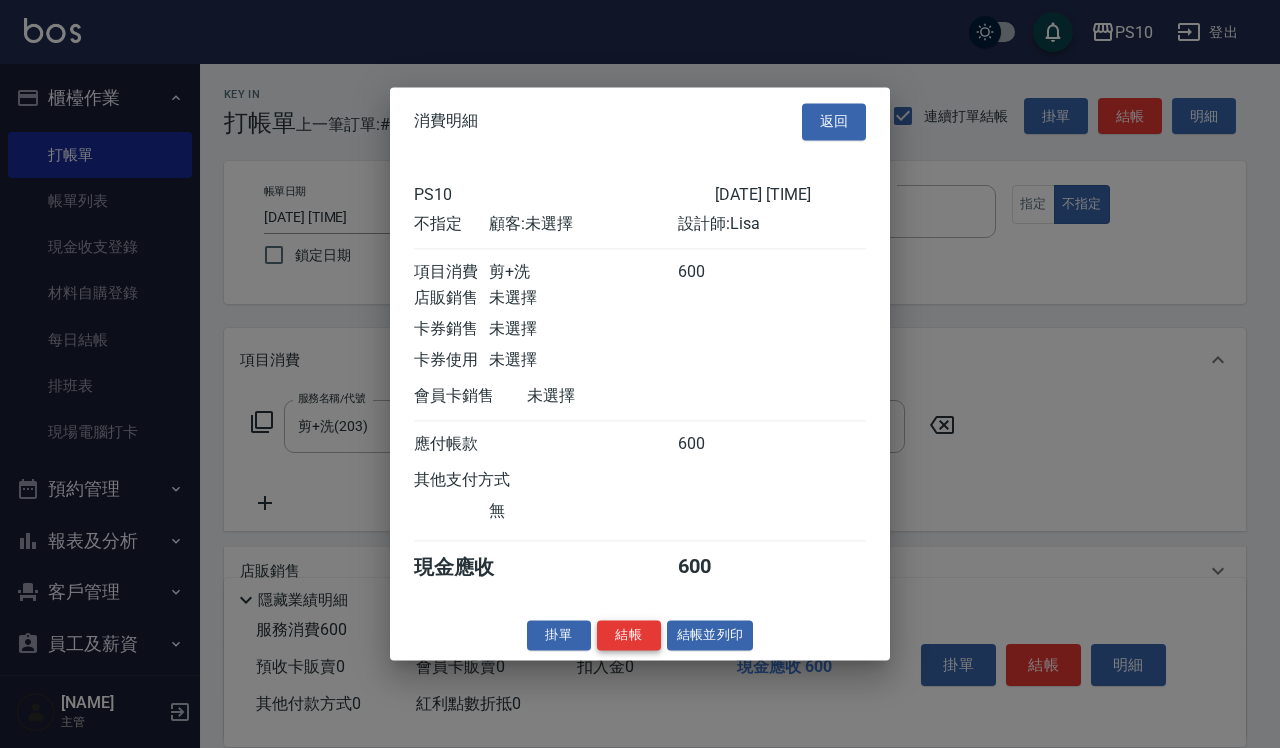 click on "結帳" at bounding box center [629, 635] 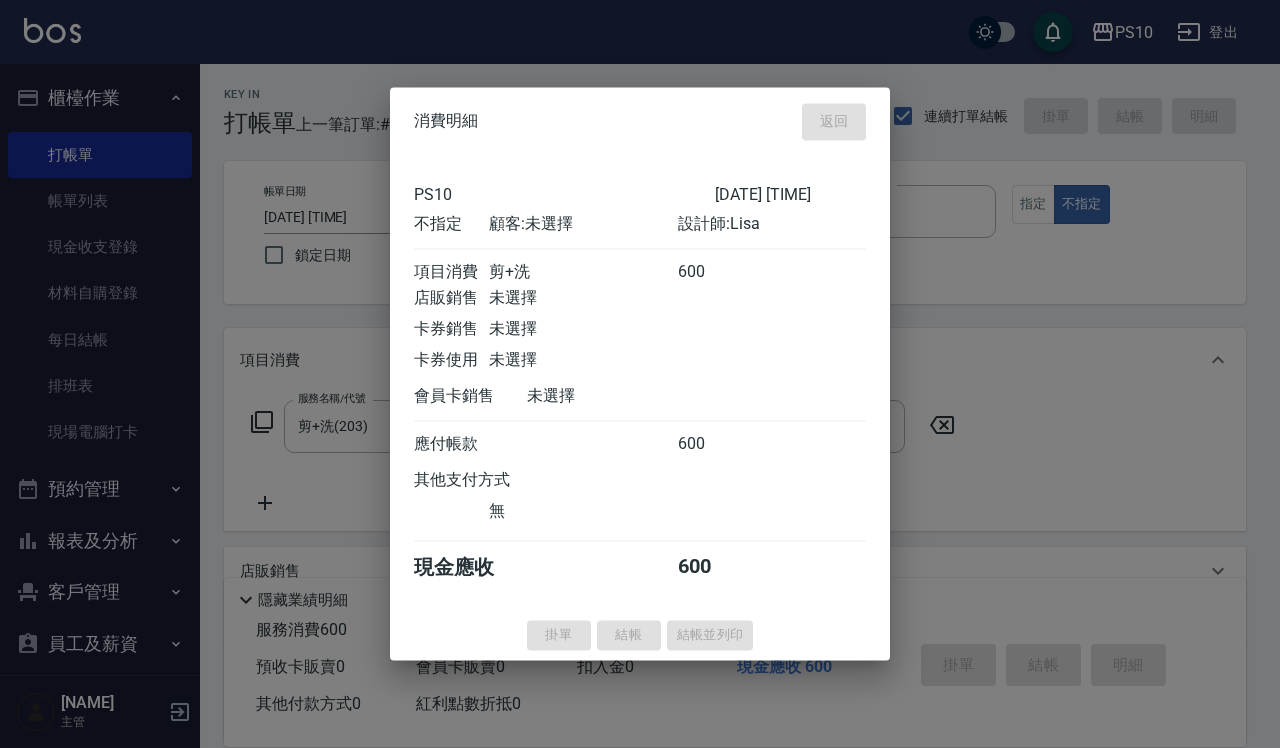 type 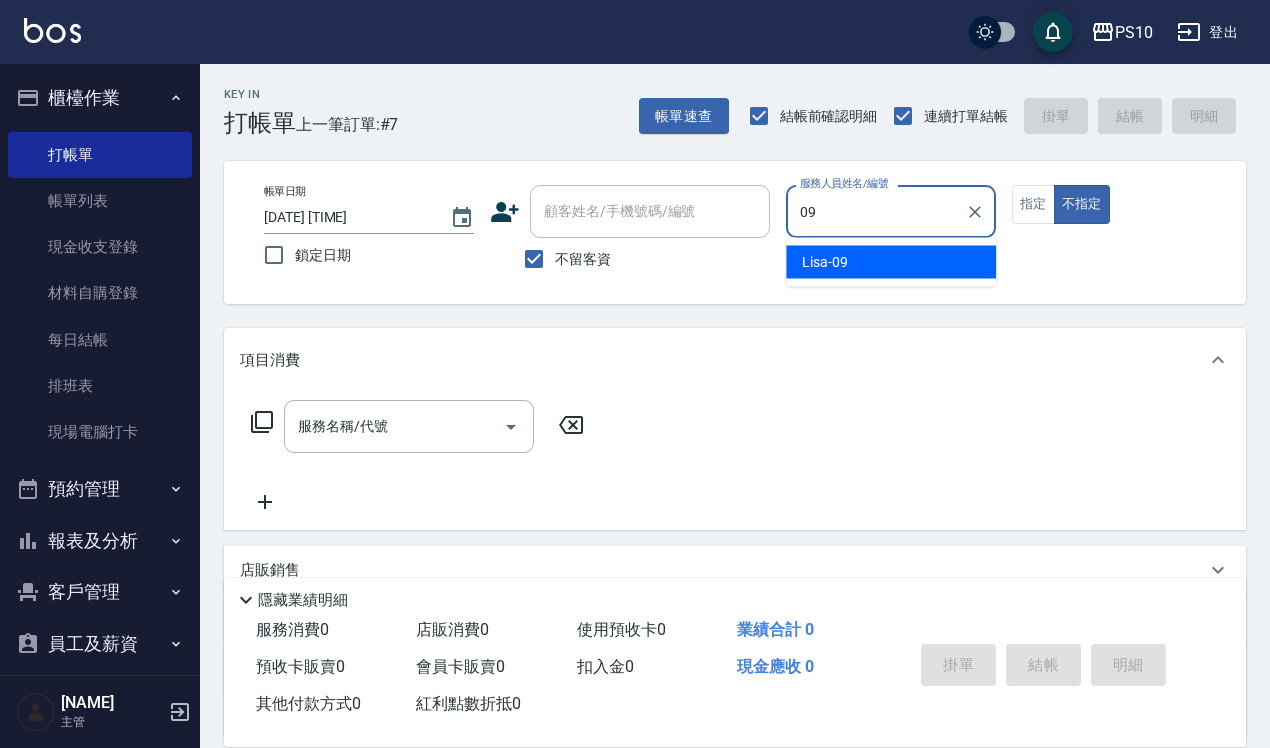 type on "Lisa-09" 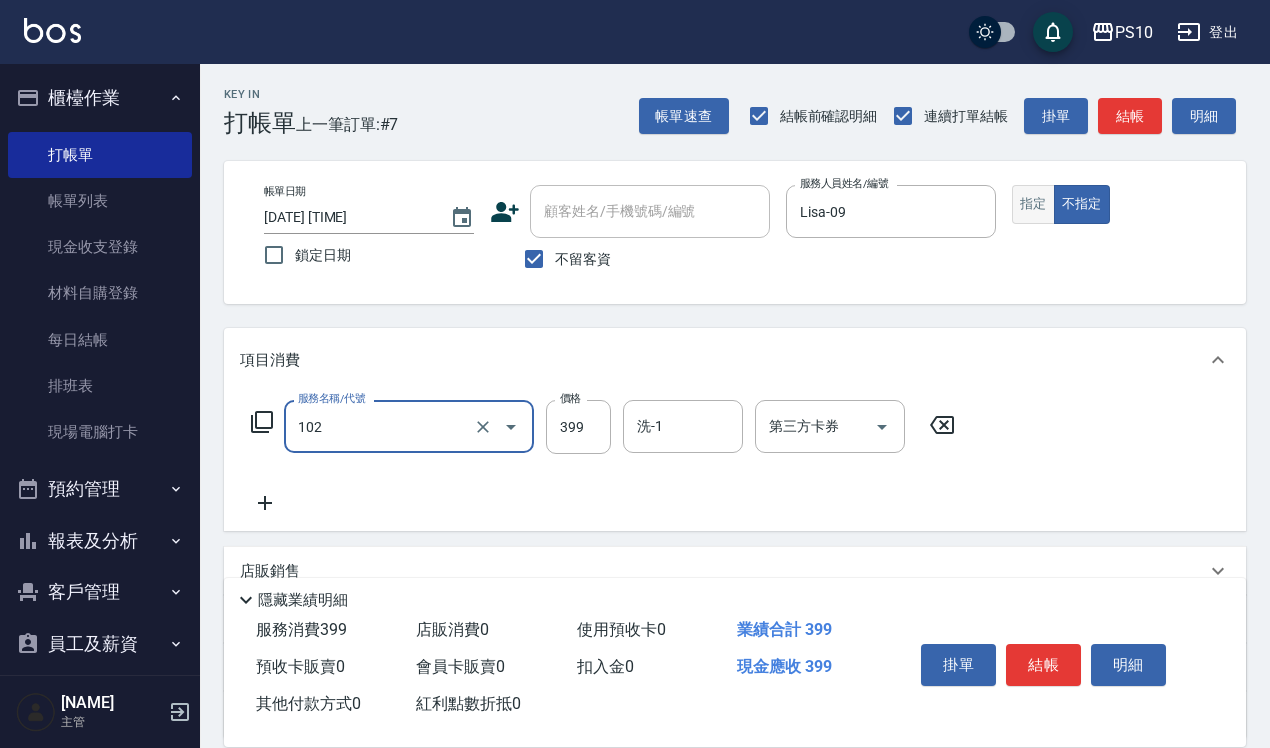 type on "SPA洗髮399(102)" 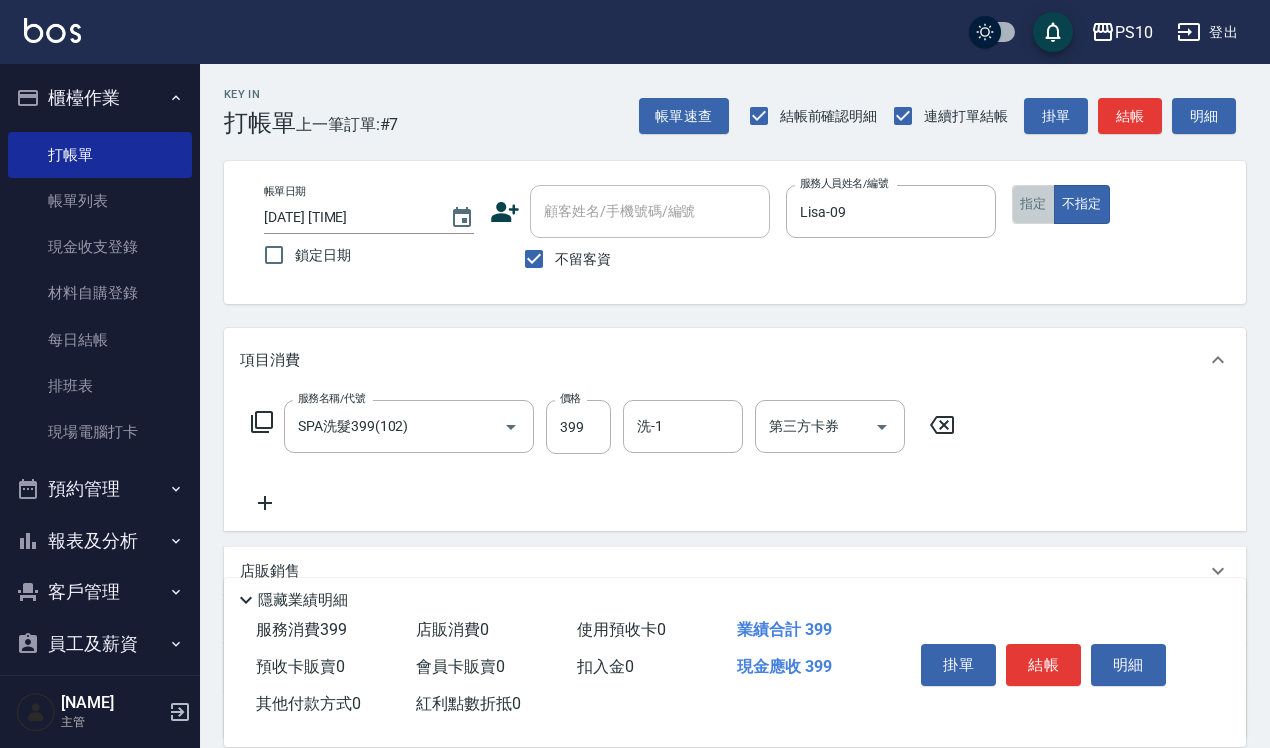 click on "指定" at bounding box center [1033, 204] 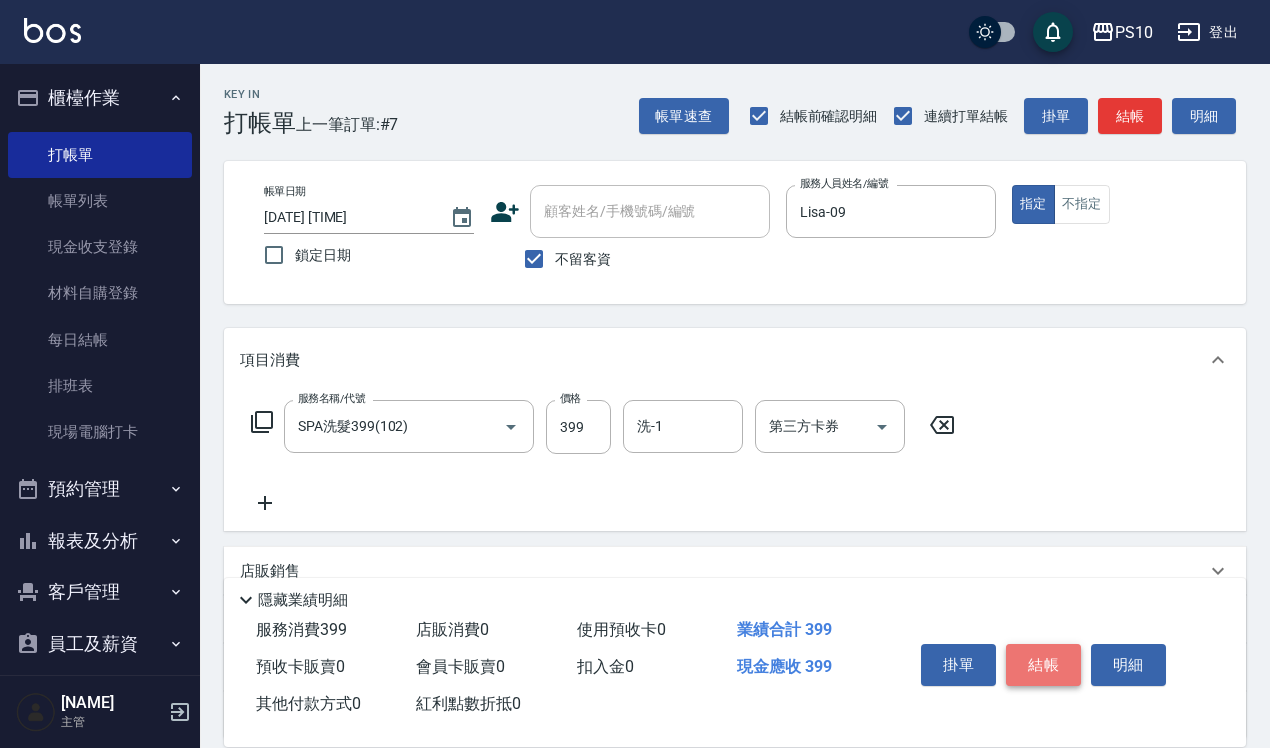 click on "結帳" at bounding box center (1043, 665) 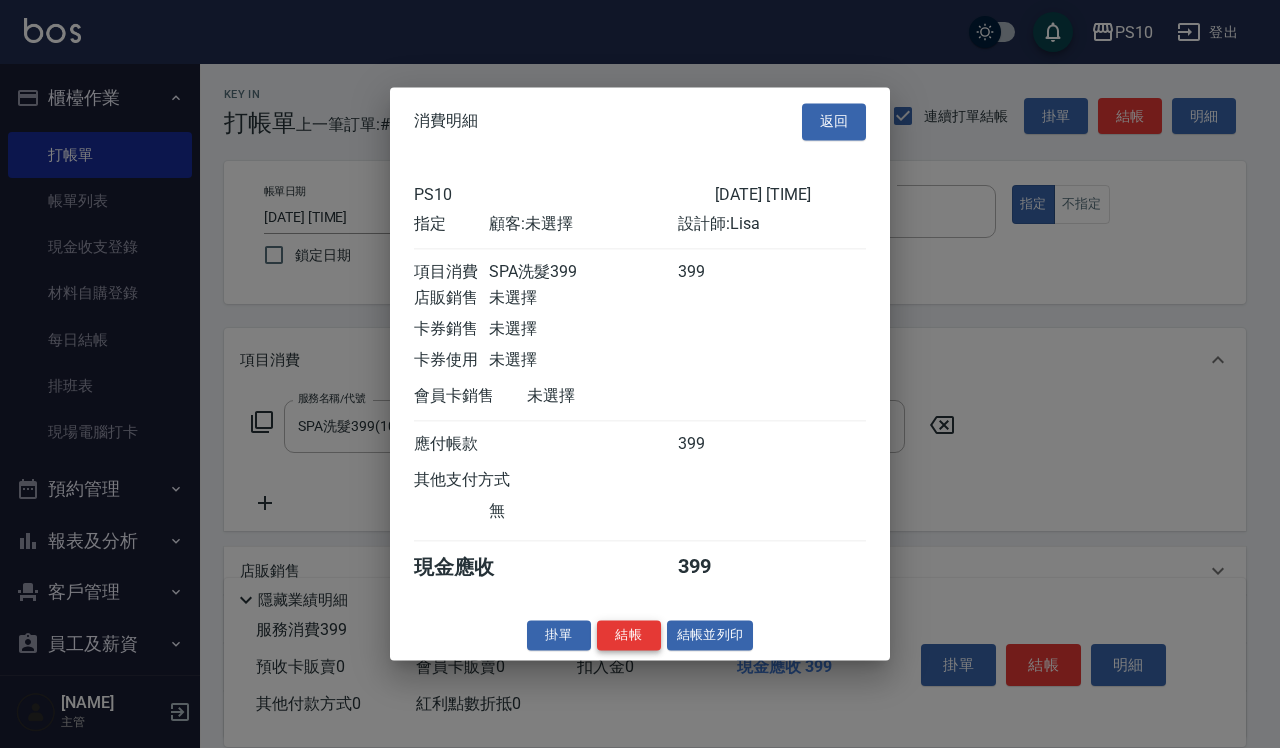 click on "結帳" at bounding box center (629, 635) 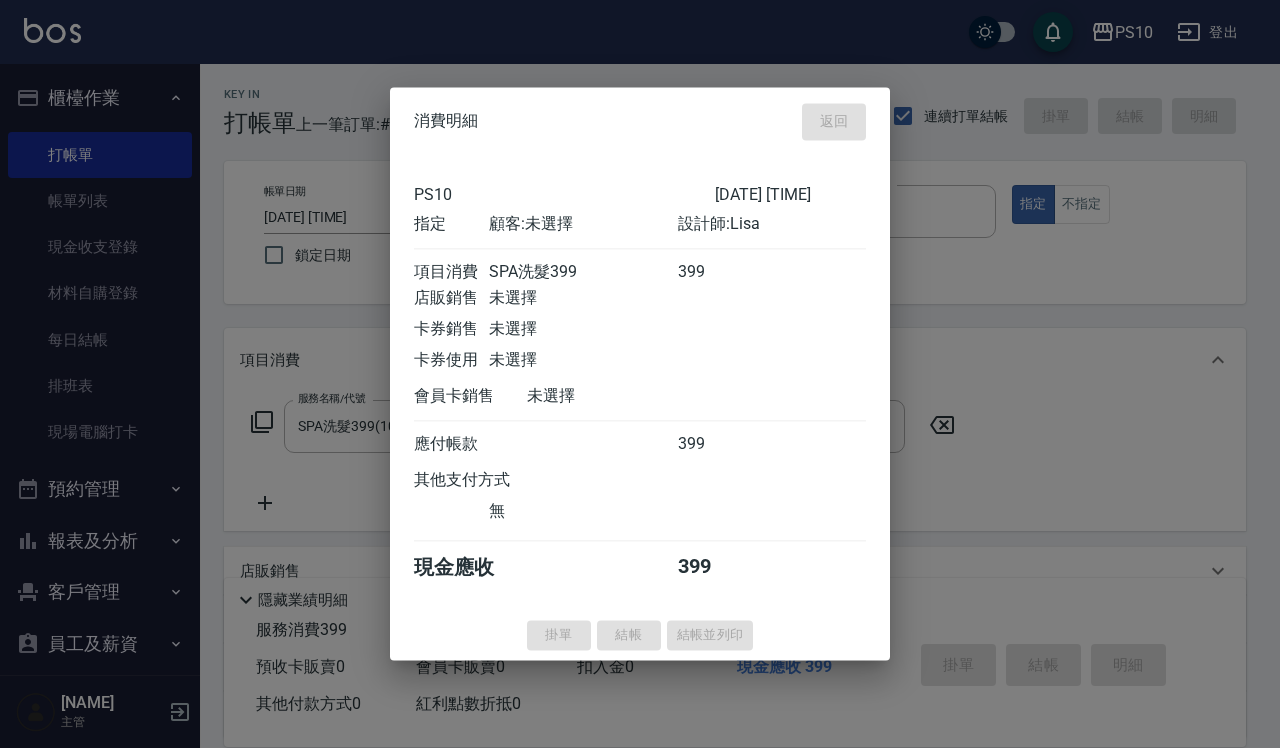 type 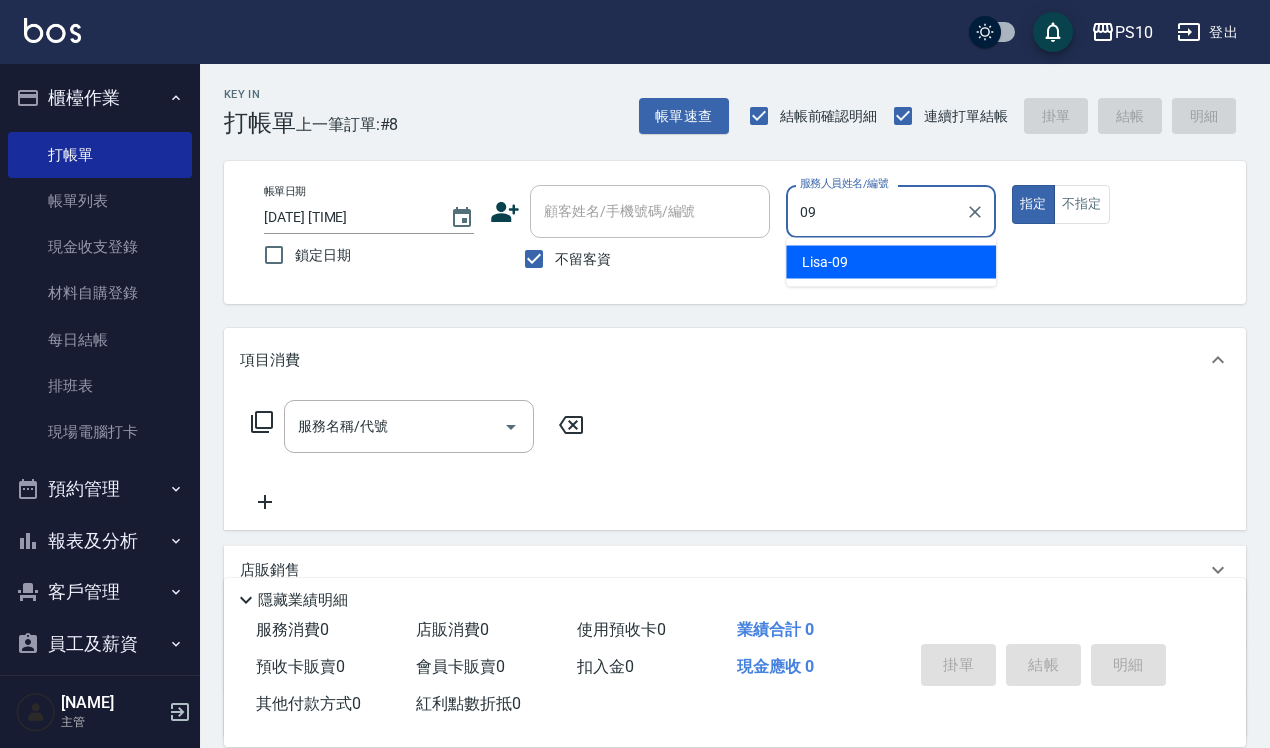 type on "Lisa-09" 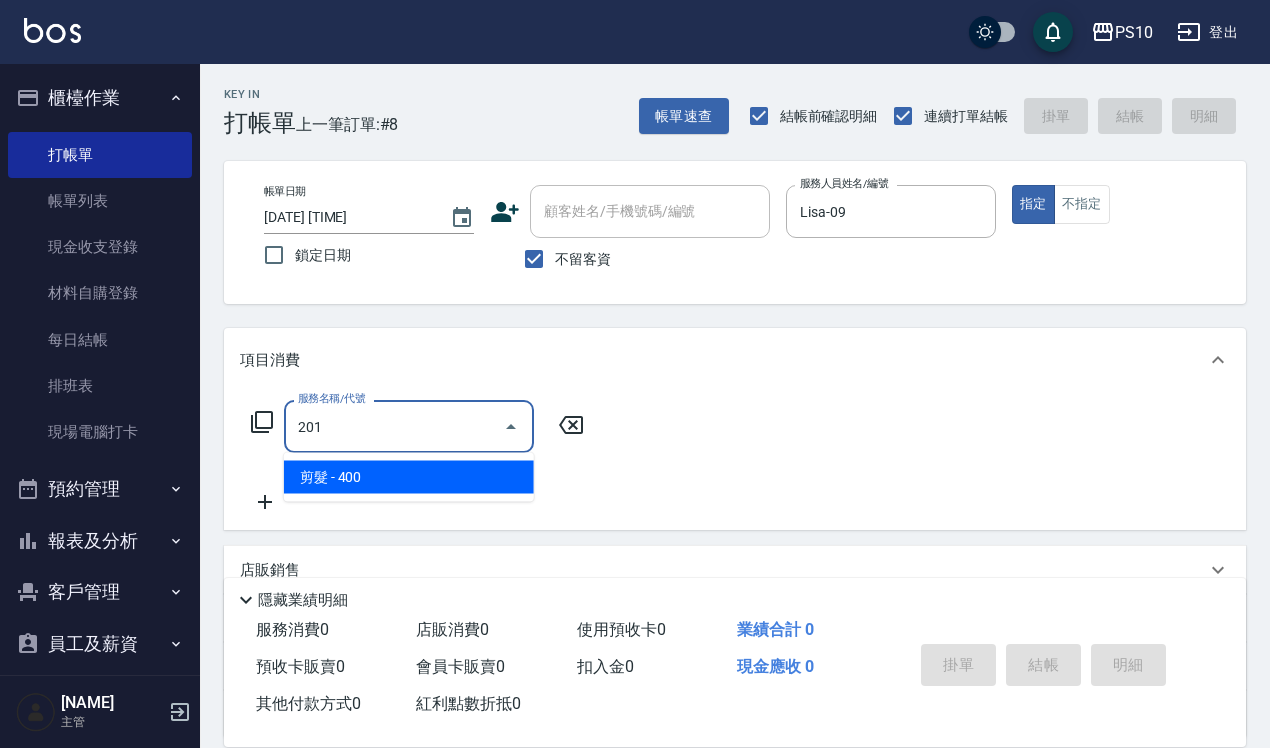 type on "剪髮(201)" 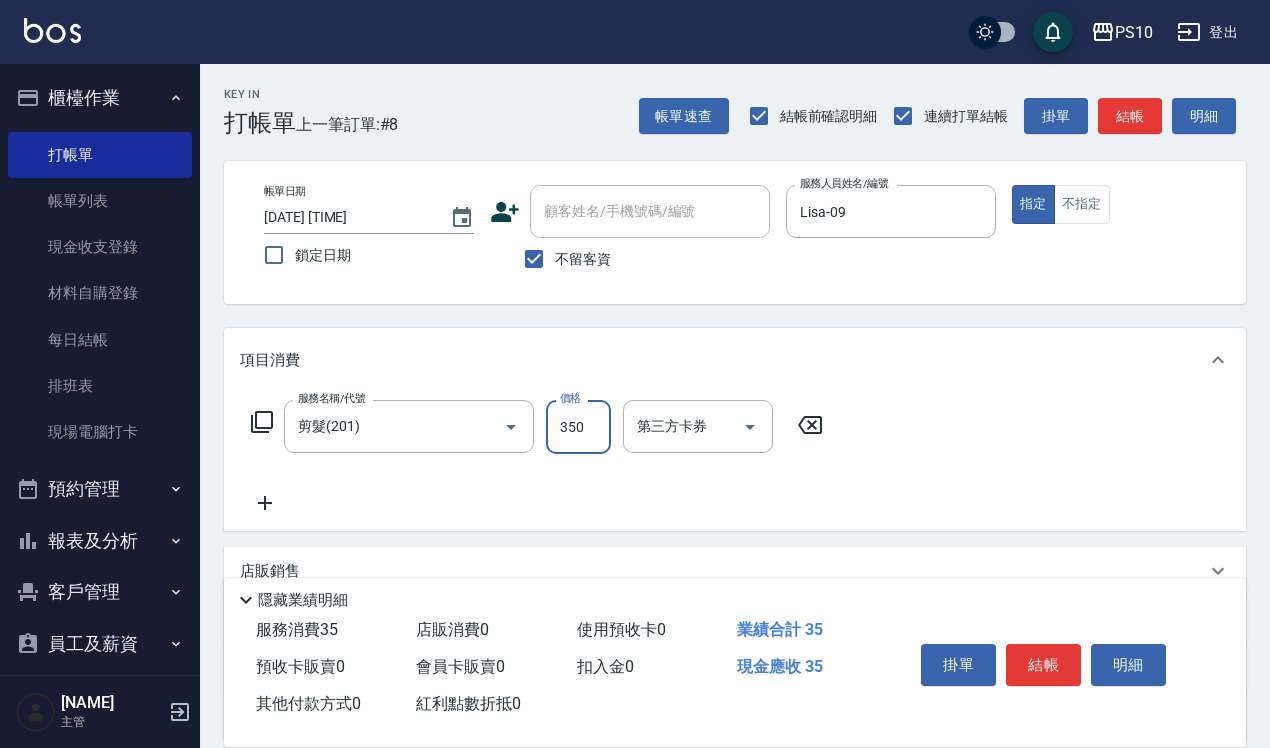 type on "350" 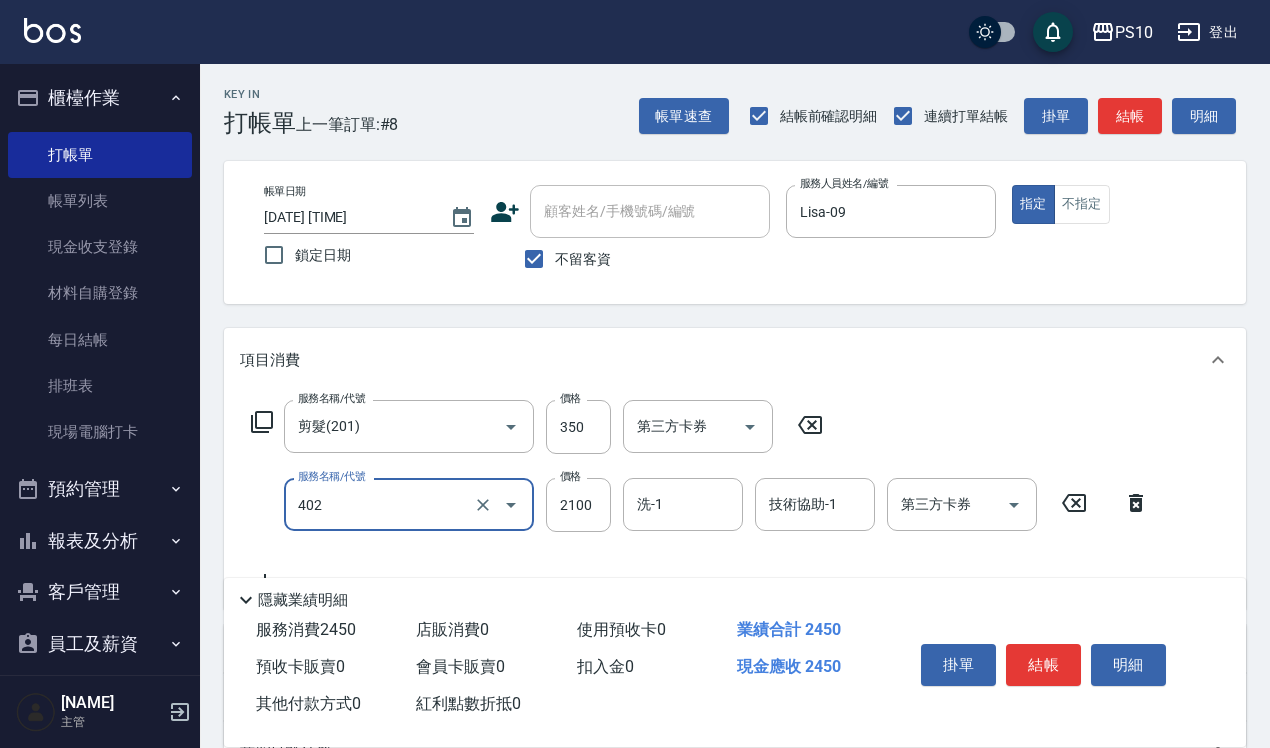 type on "染髮中髮(402)" 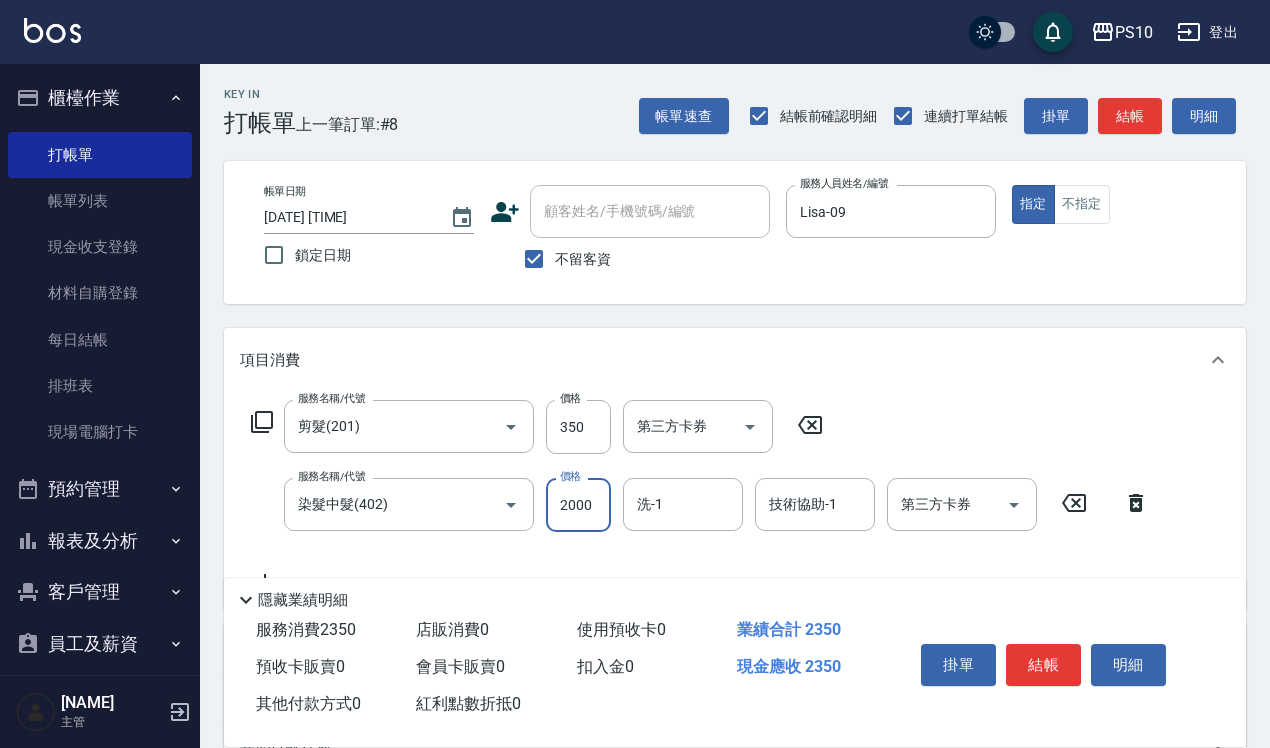 type on "2000" 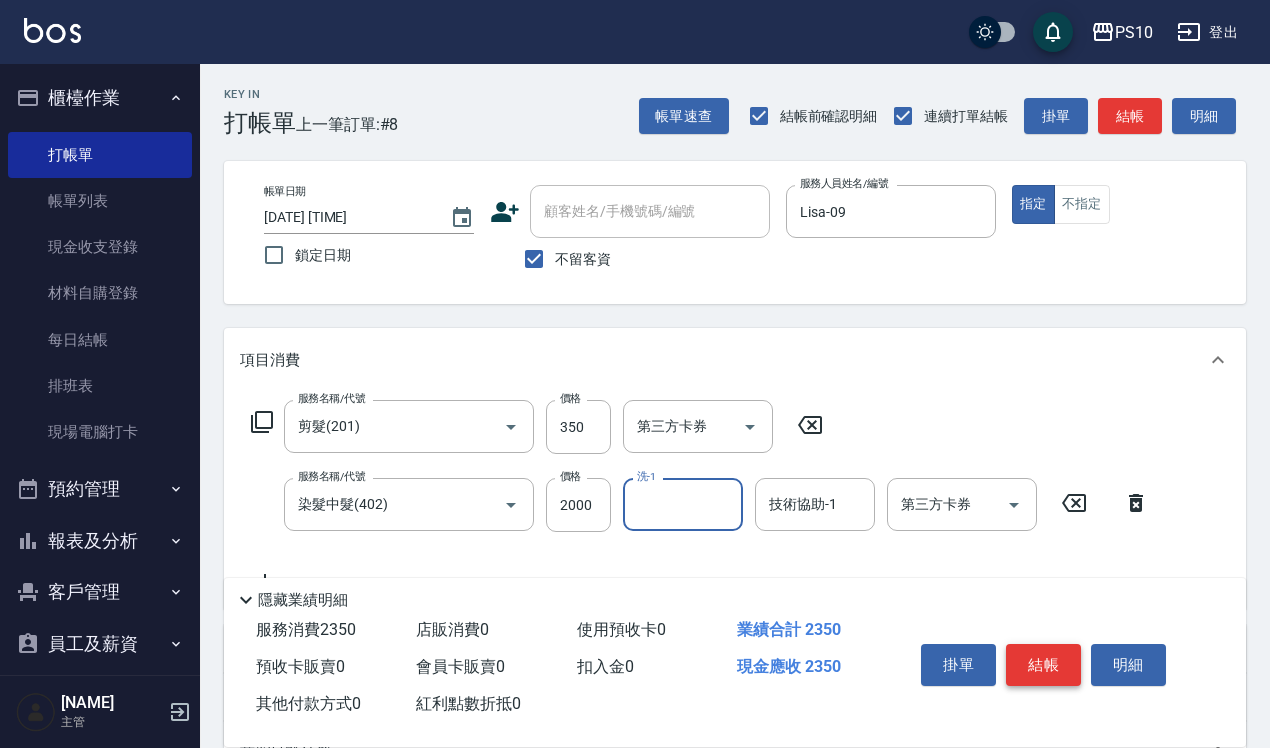 click on "結帳" at bounding box center [1043, 665] 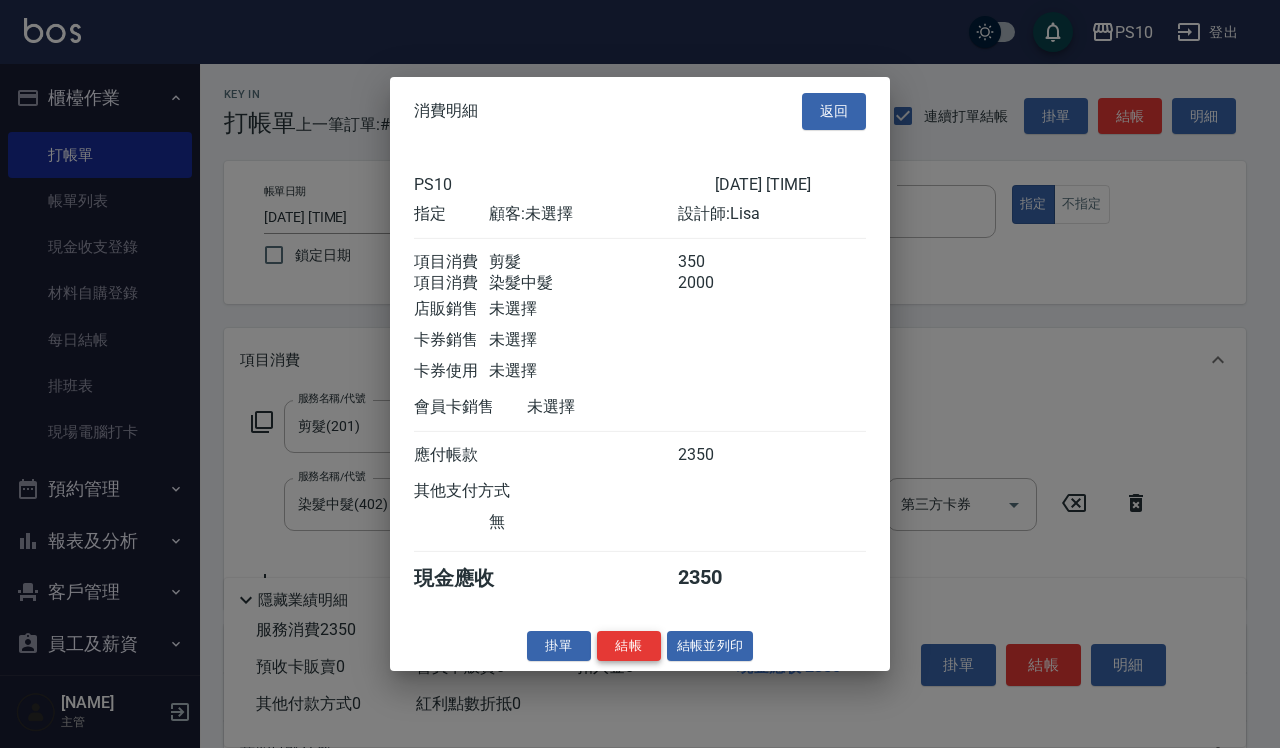 click on "結帳" at bounding box center [629, 645] 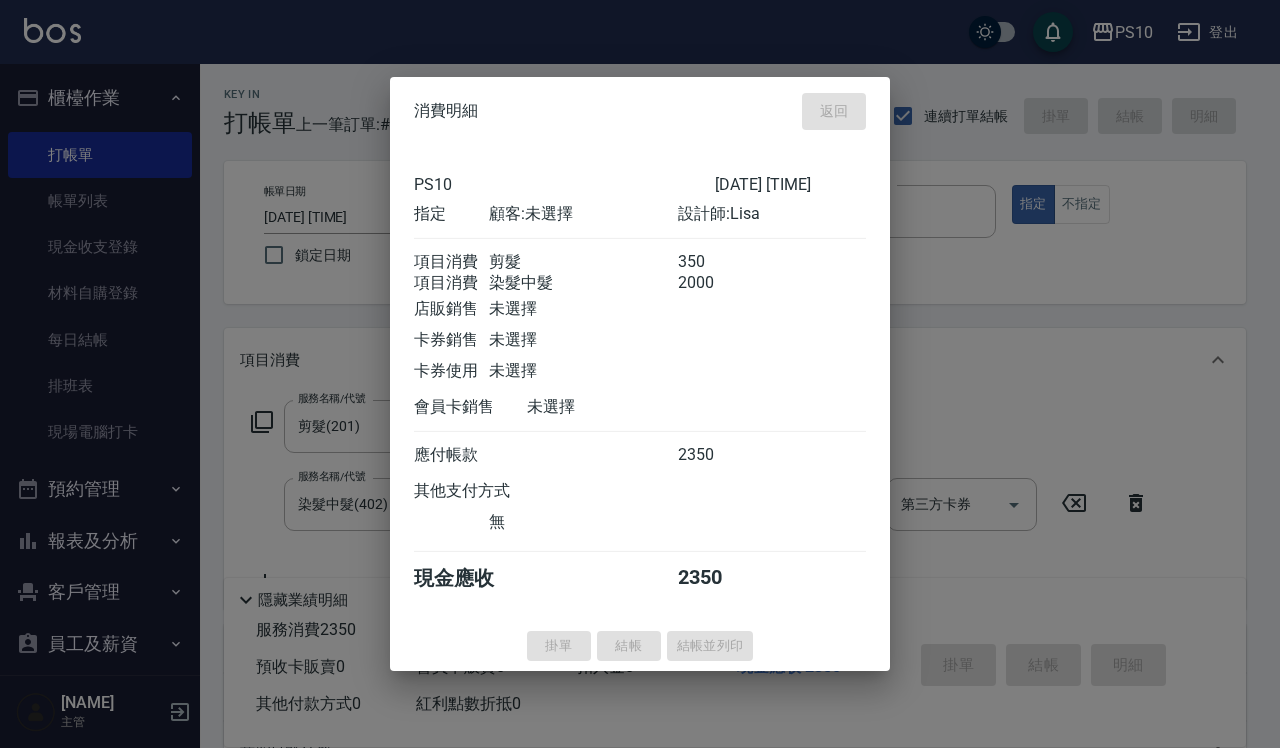 type 